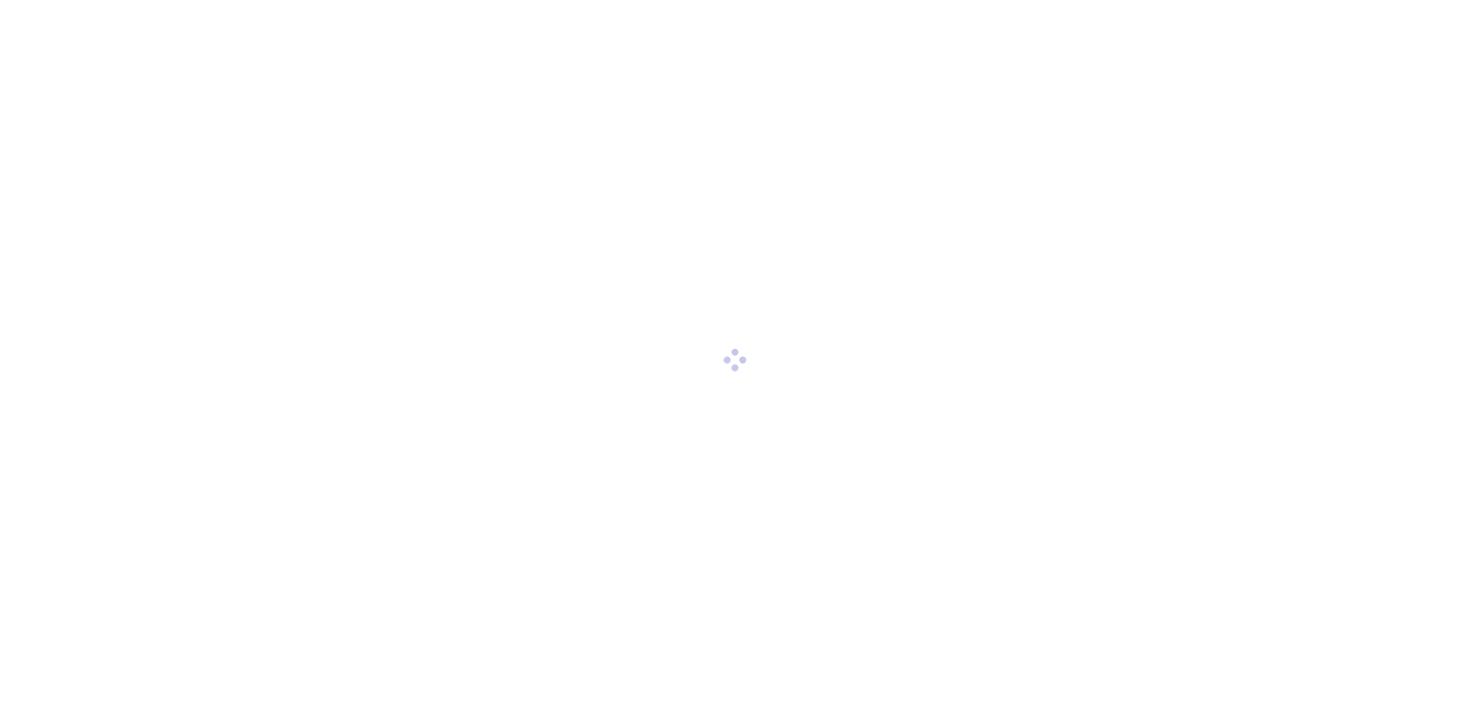 scroll, scrollTop: 0, scrollLeft: 0, axis: both 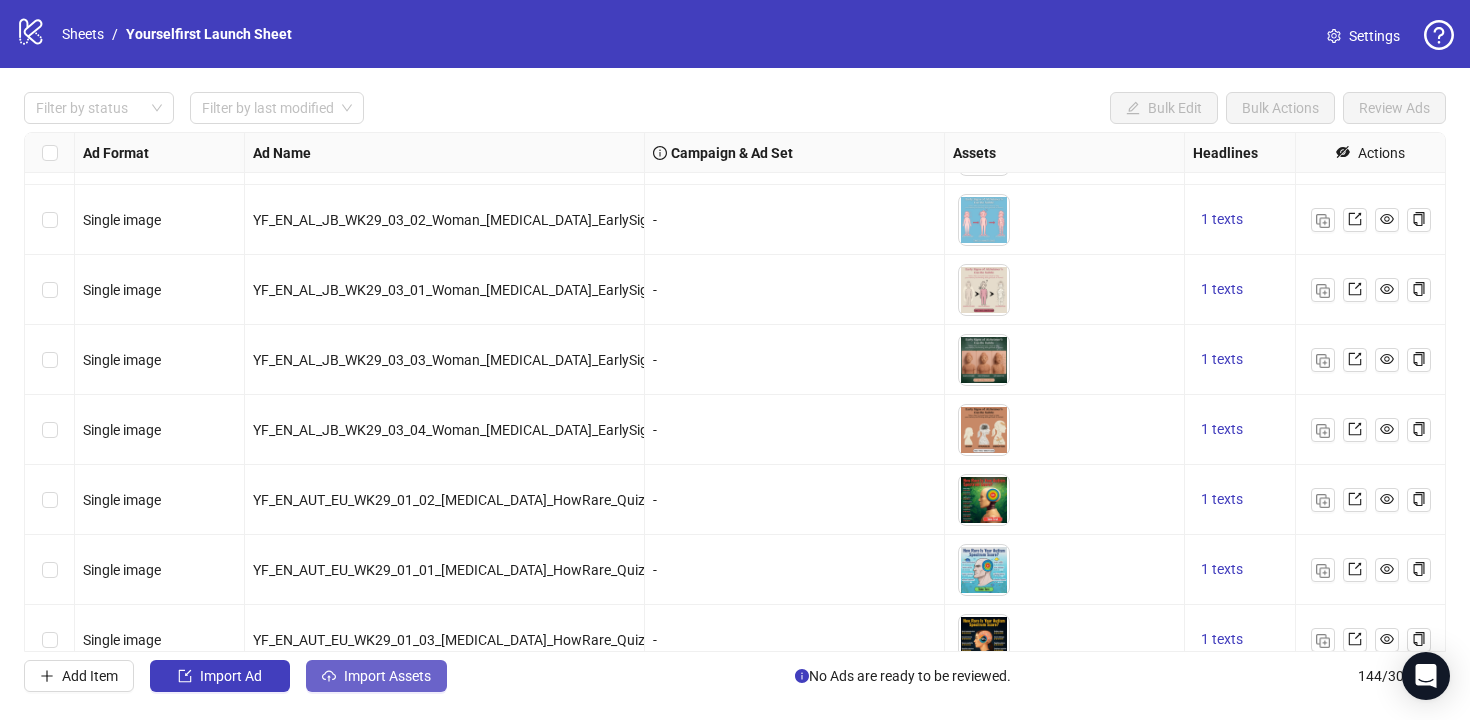 click on "Import Assets" at bounding box center [376, 676] 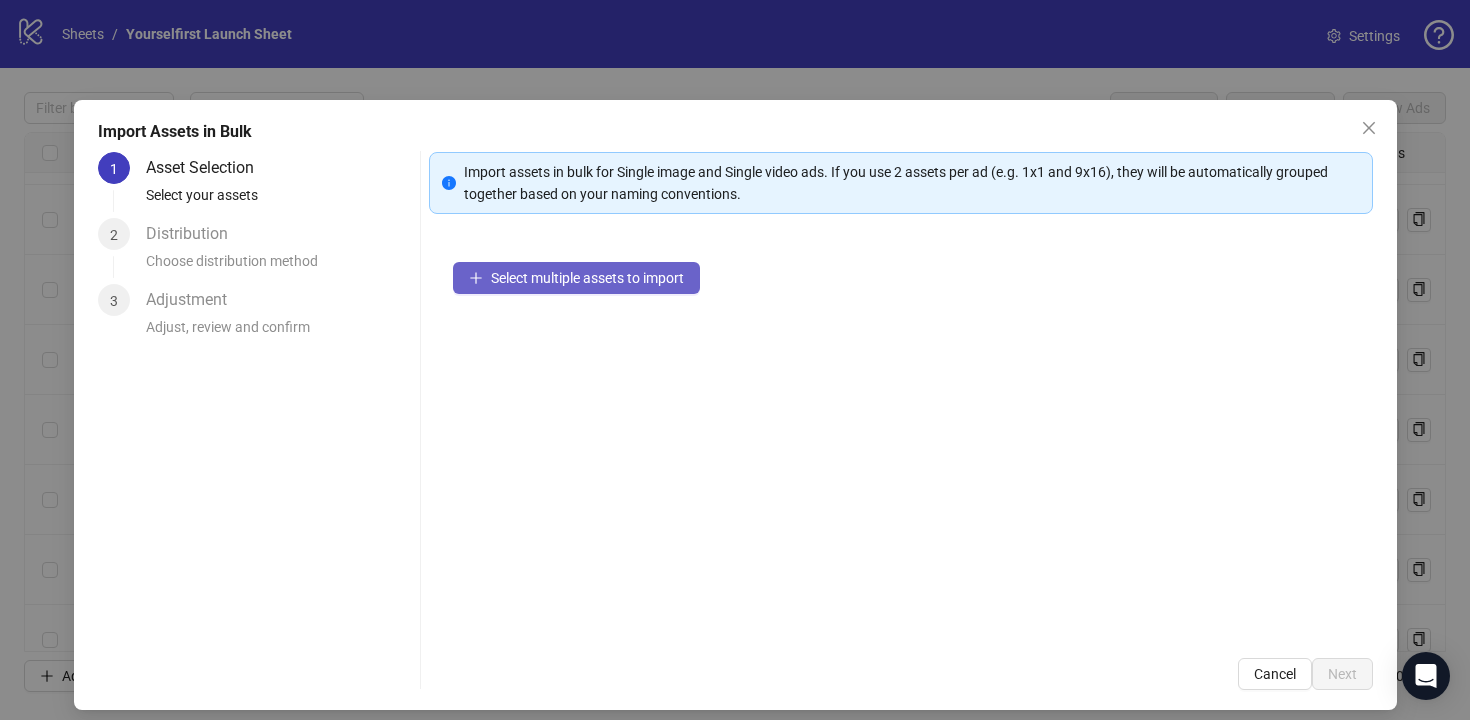 click on "Select multiple assets to import" at bounding box center [576, 278] 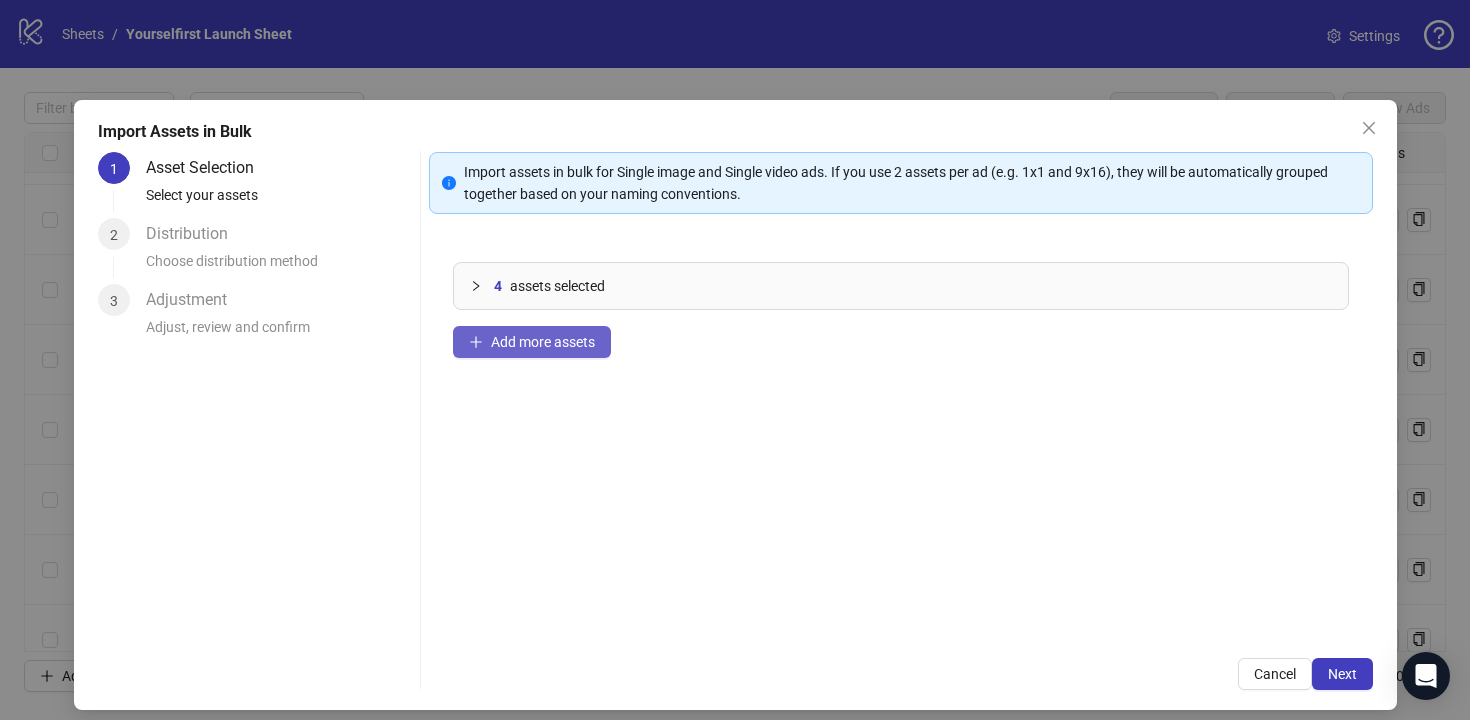 click on "Add more assets" at bounding box center [543, 342] 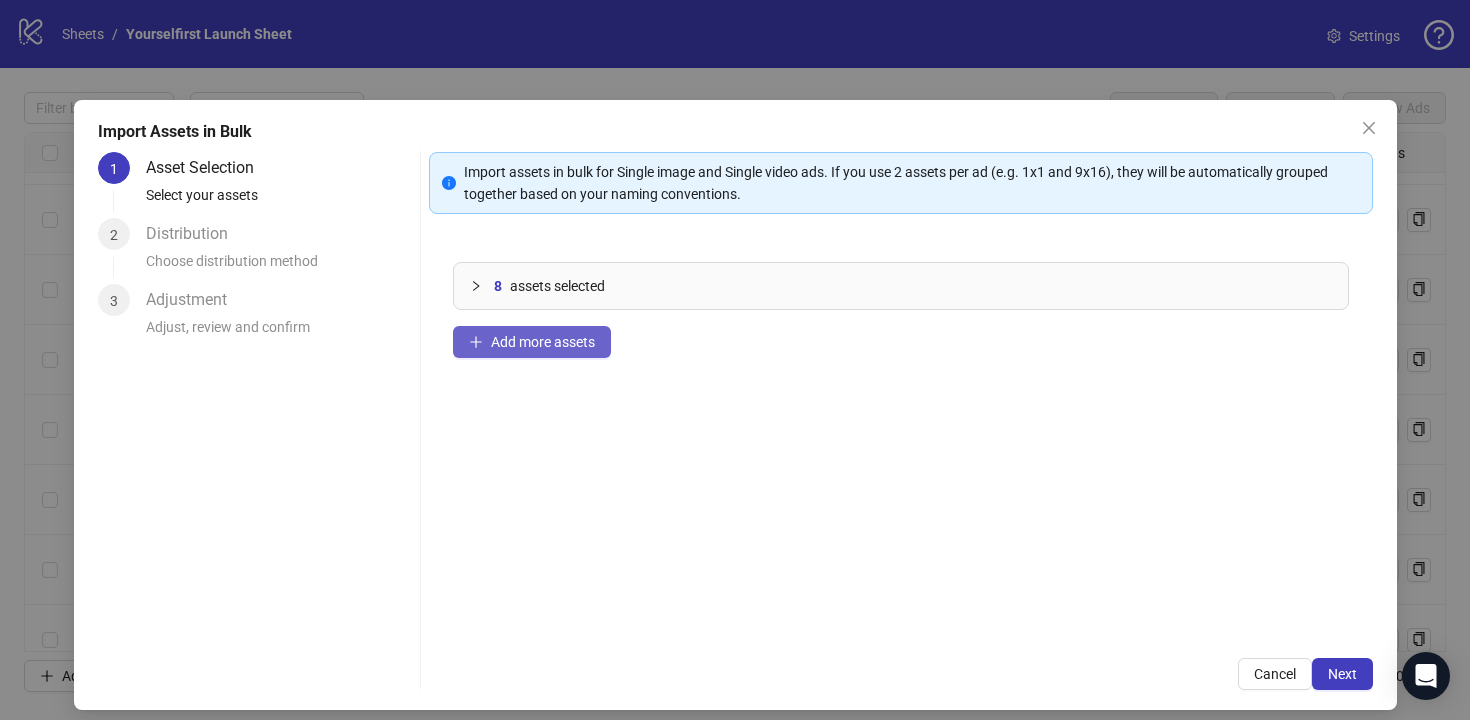 click on "Add more assets" at bounding box center (543, 342) 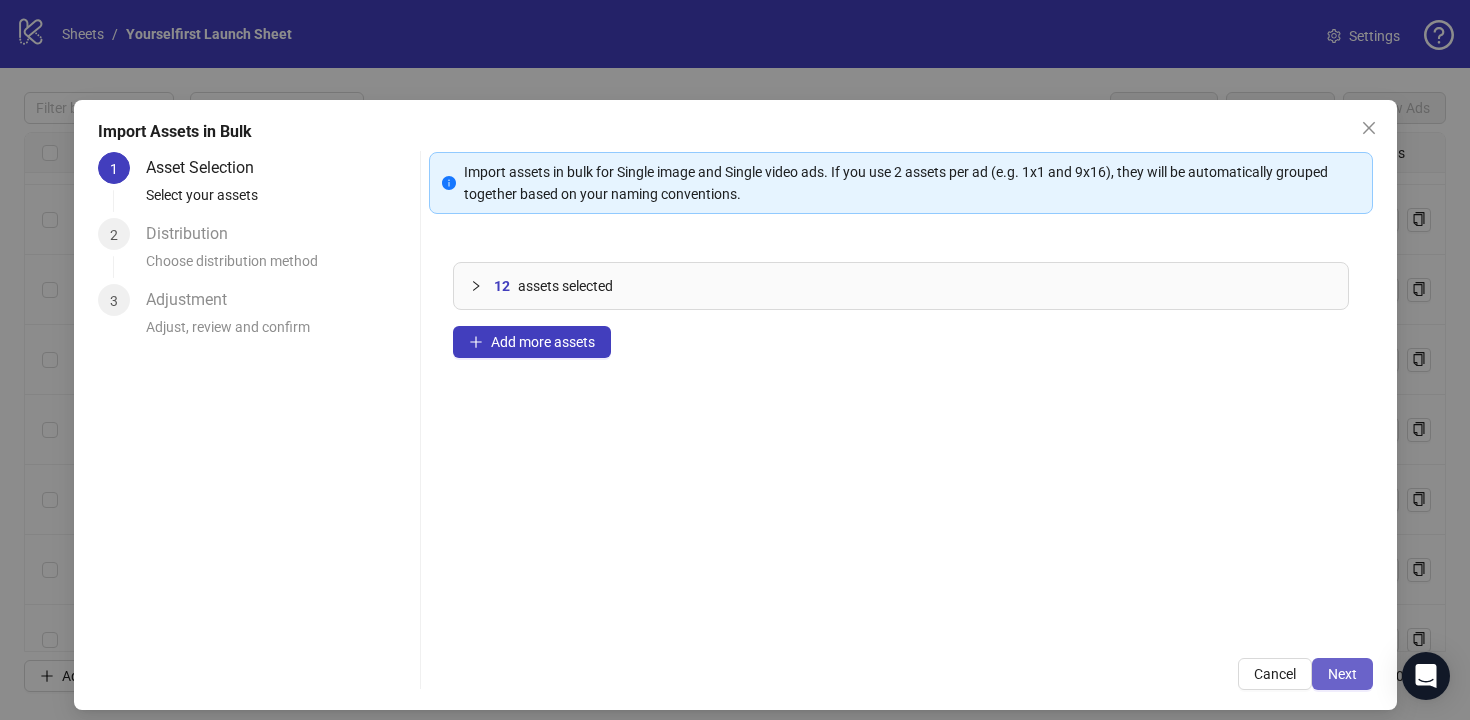 click on "Next" at bounding box center [1342, 674] 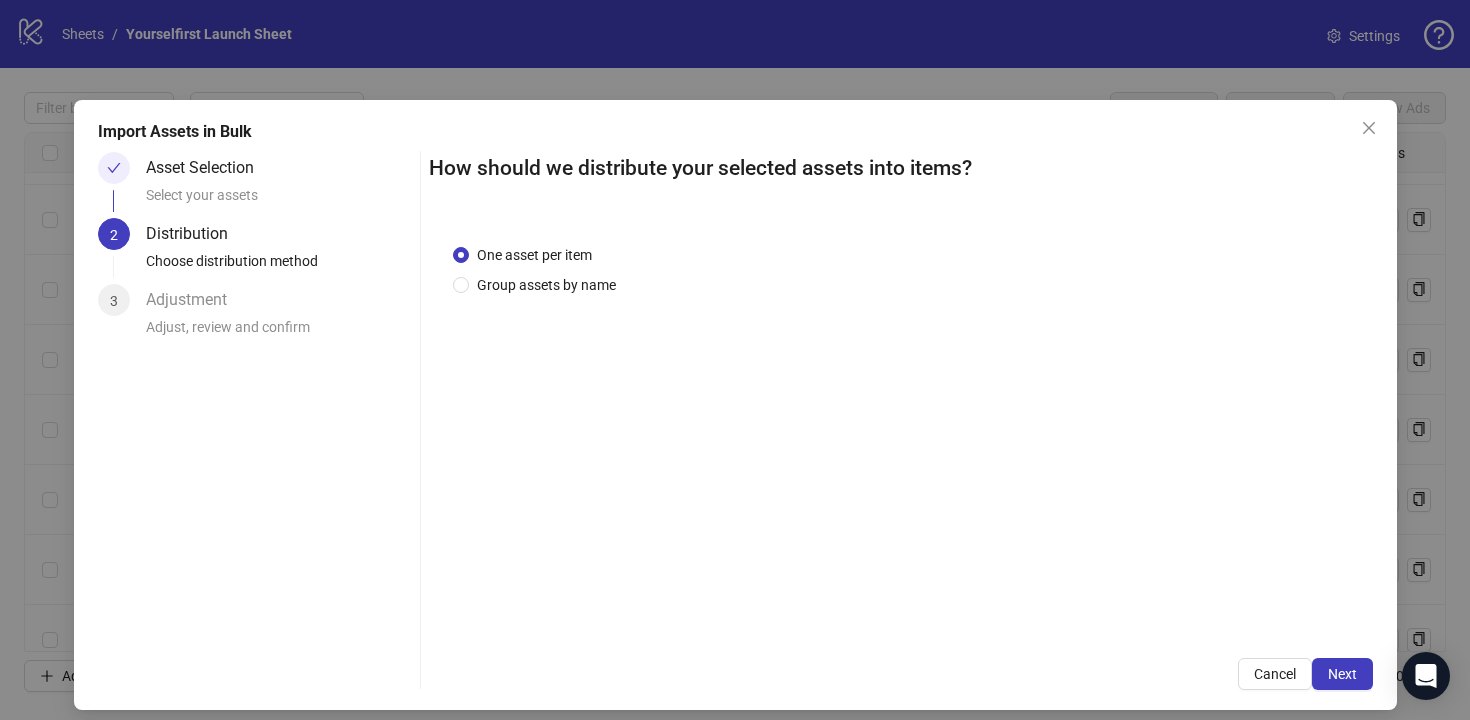click on "Next" at bounding box center [1342, 674] 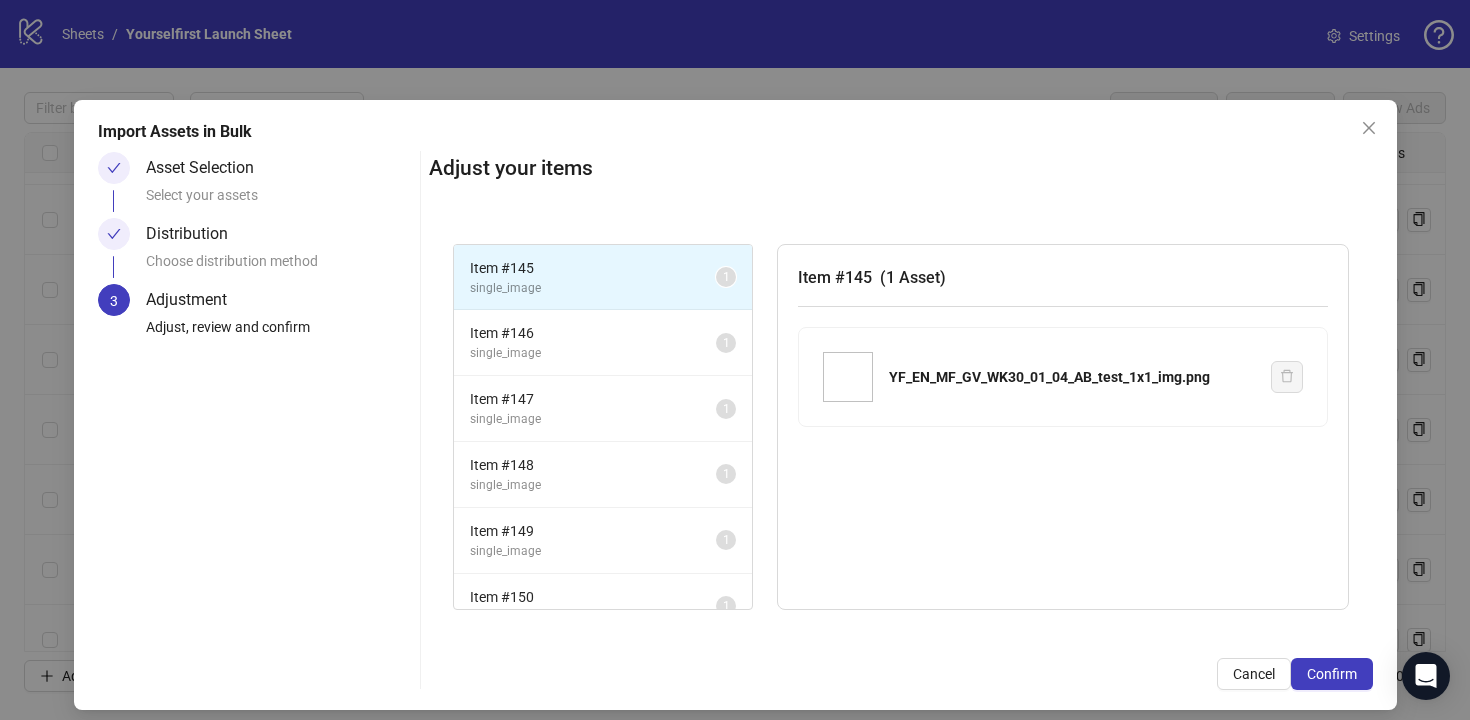 click on "Confirm" at bounding box center [1332, 674] 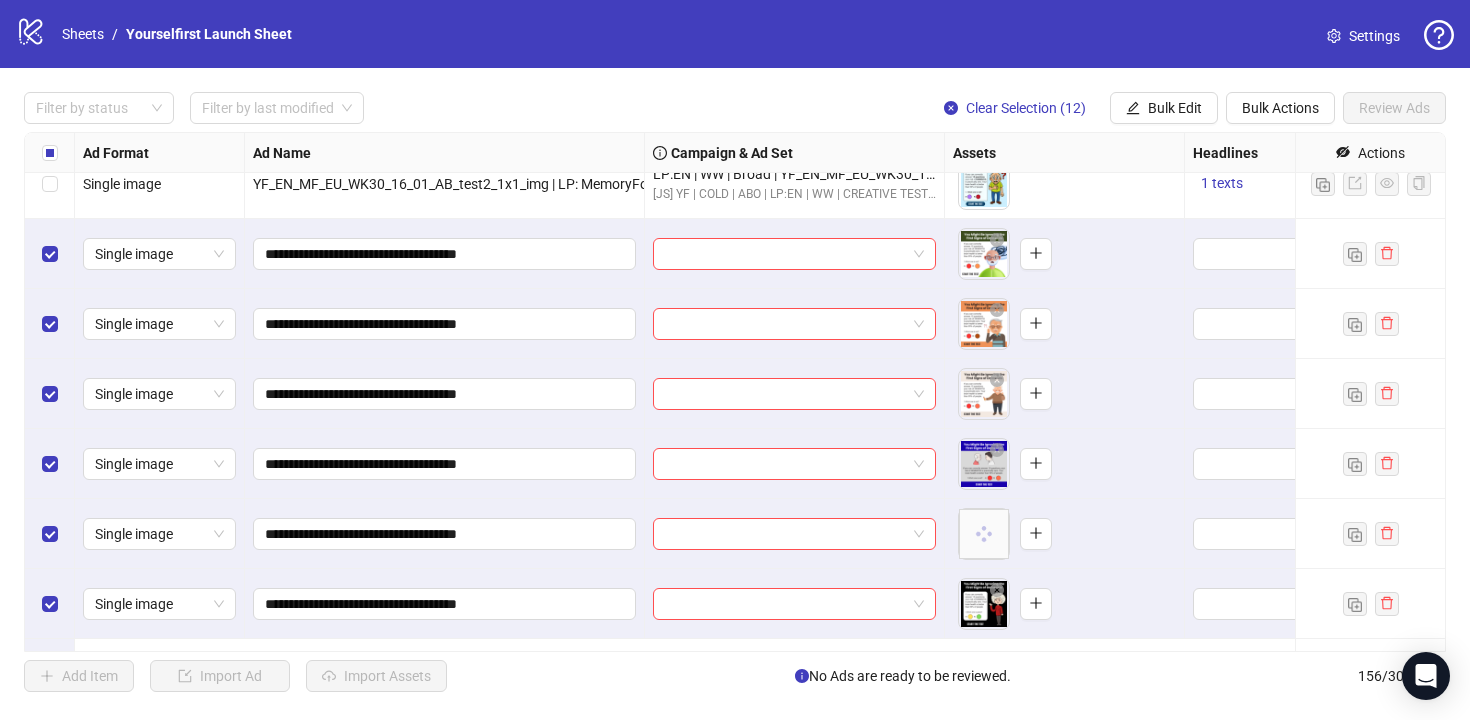 scroll, scrollTop: 9859, scrollLeft: 0, axis: vertical 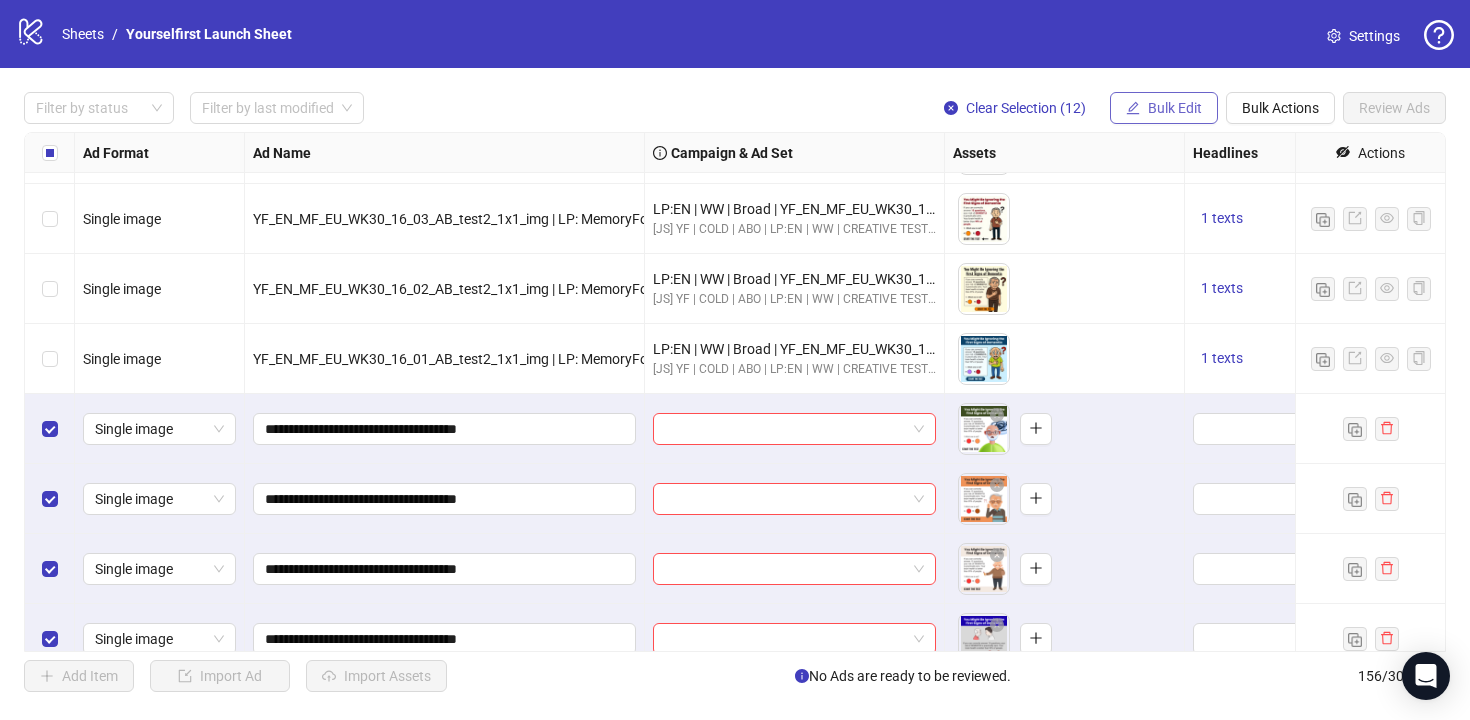 click on "Bulk Edit" at bounding box center (1175, 108) 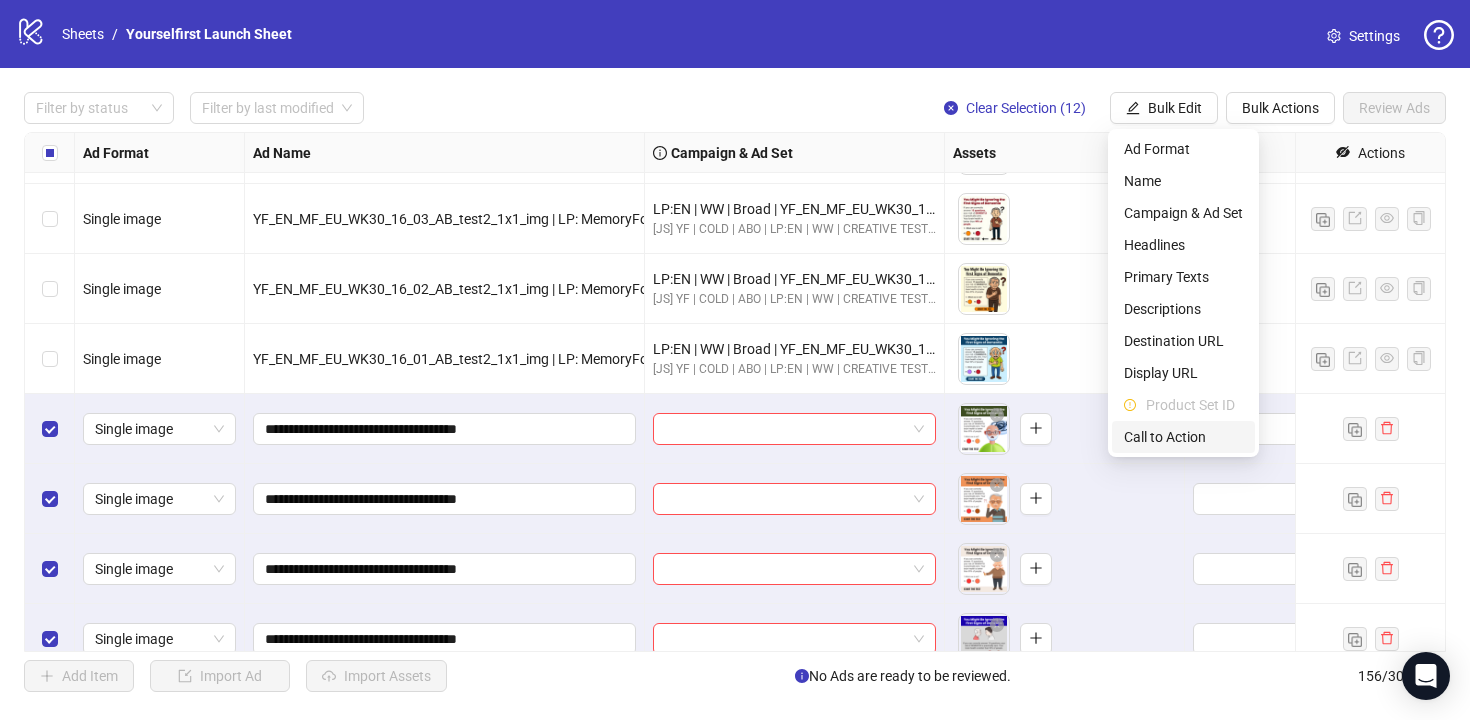 click on "Call to Action" at bounding box center [1183, 437] 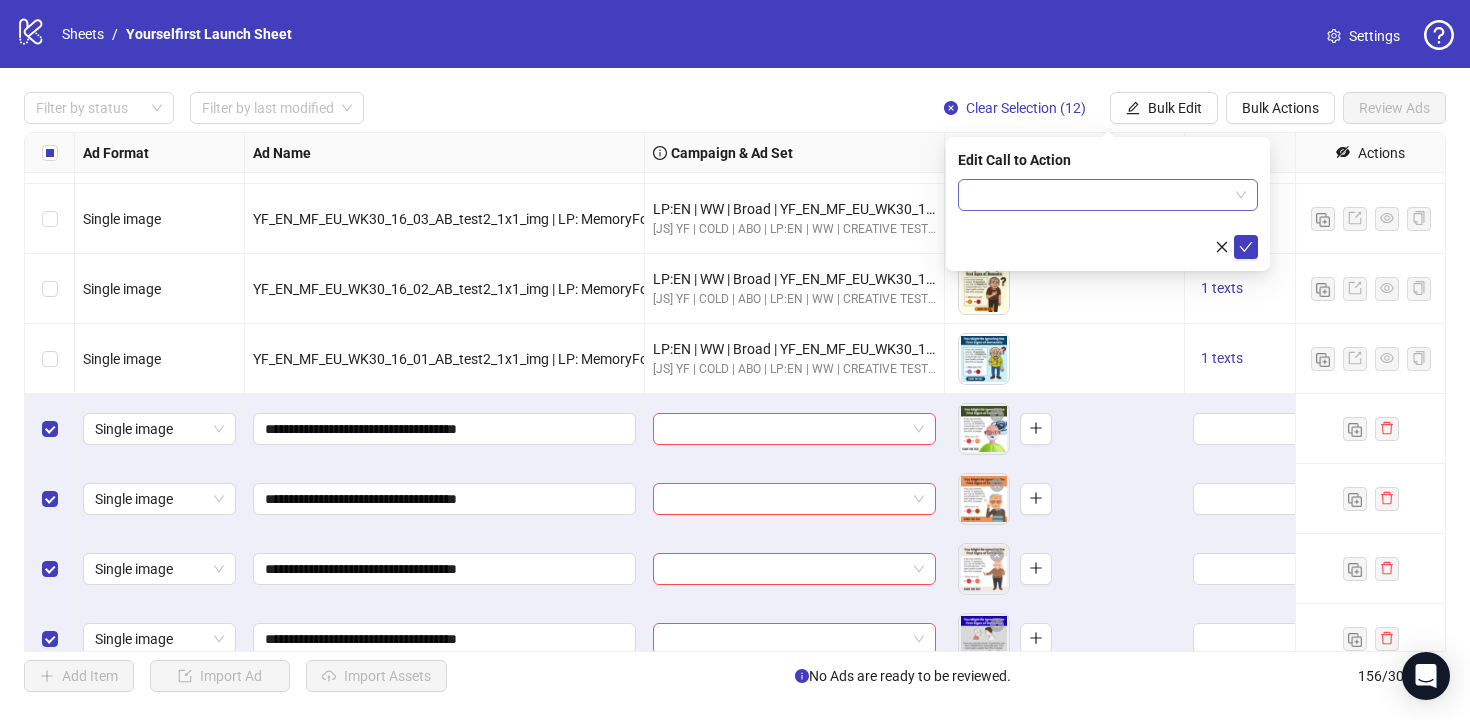 click at bounding box center (1099, 195) 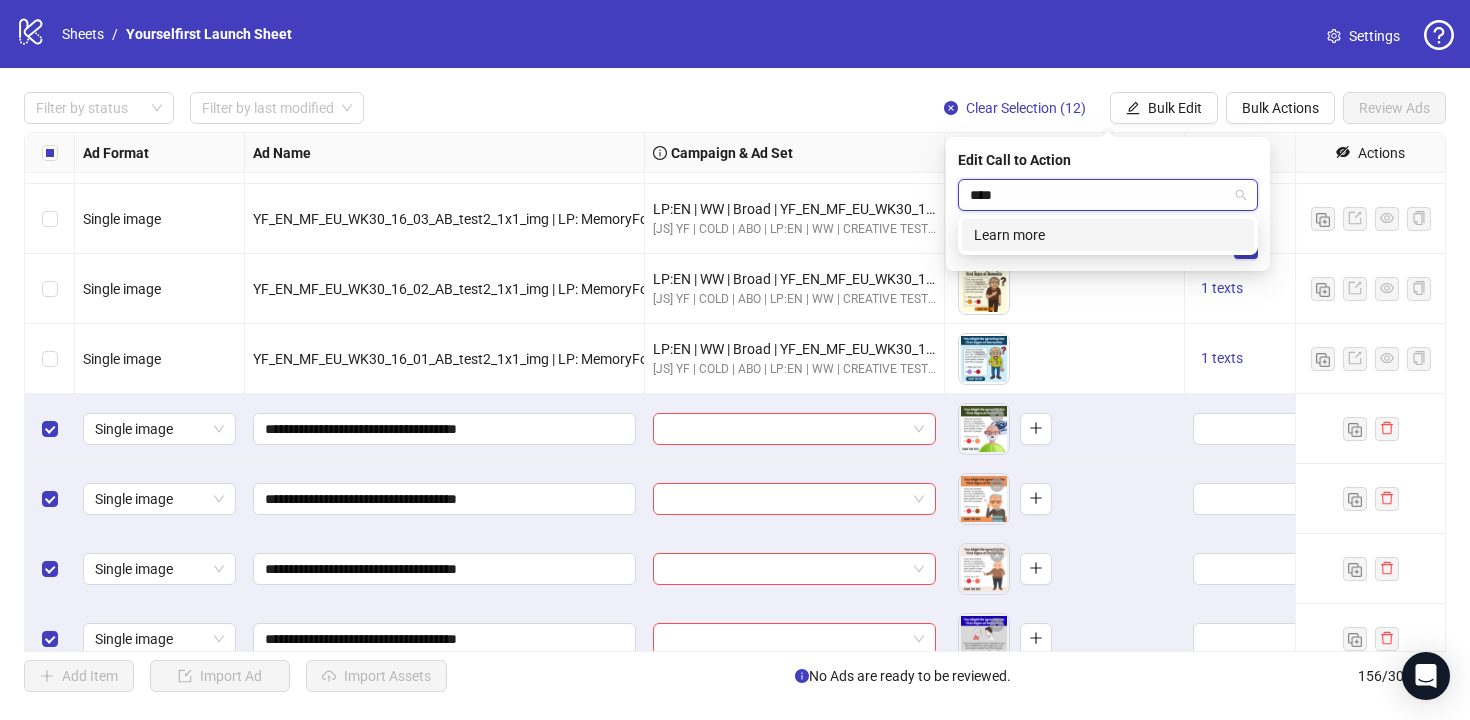 type on "*****" 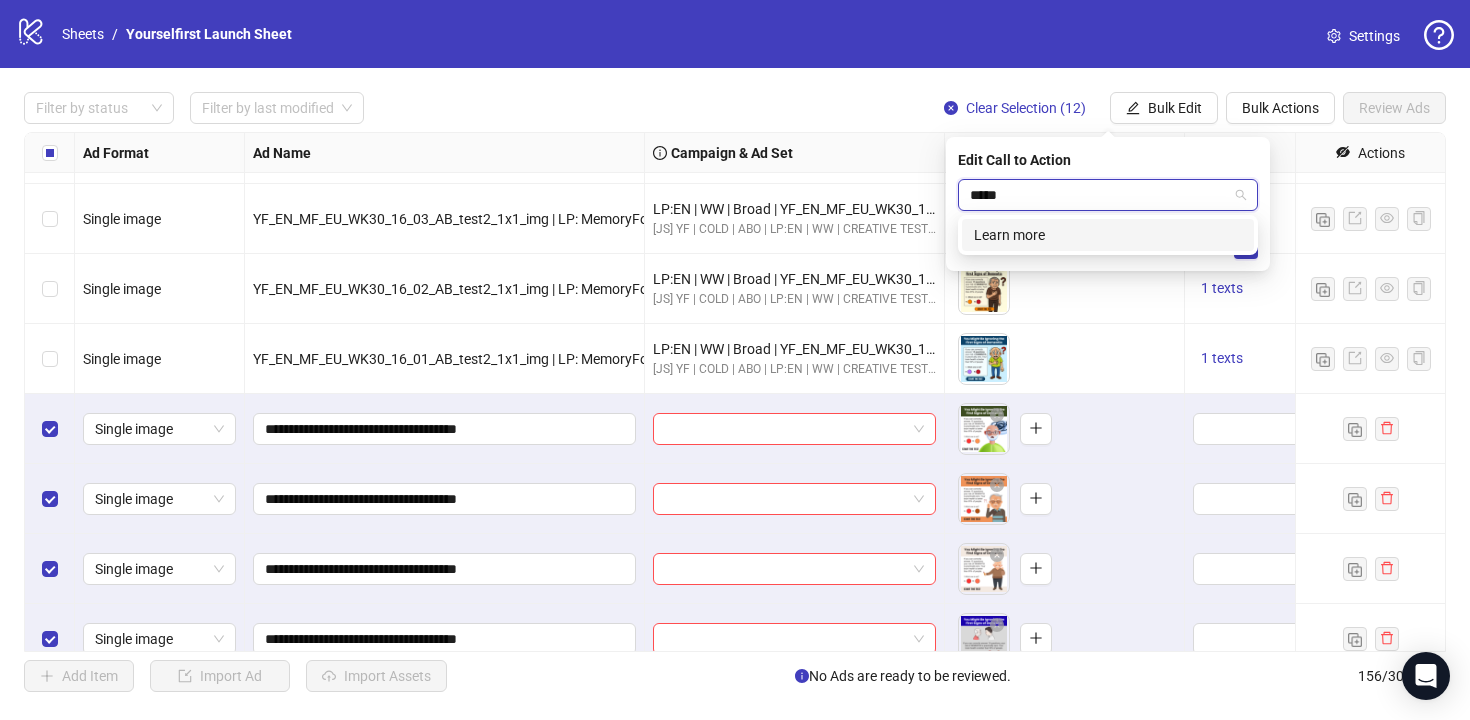 click on "Learn more" at bounding box center [1108, 235] 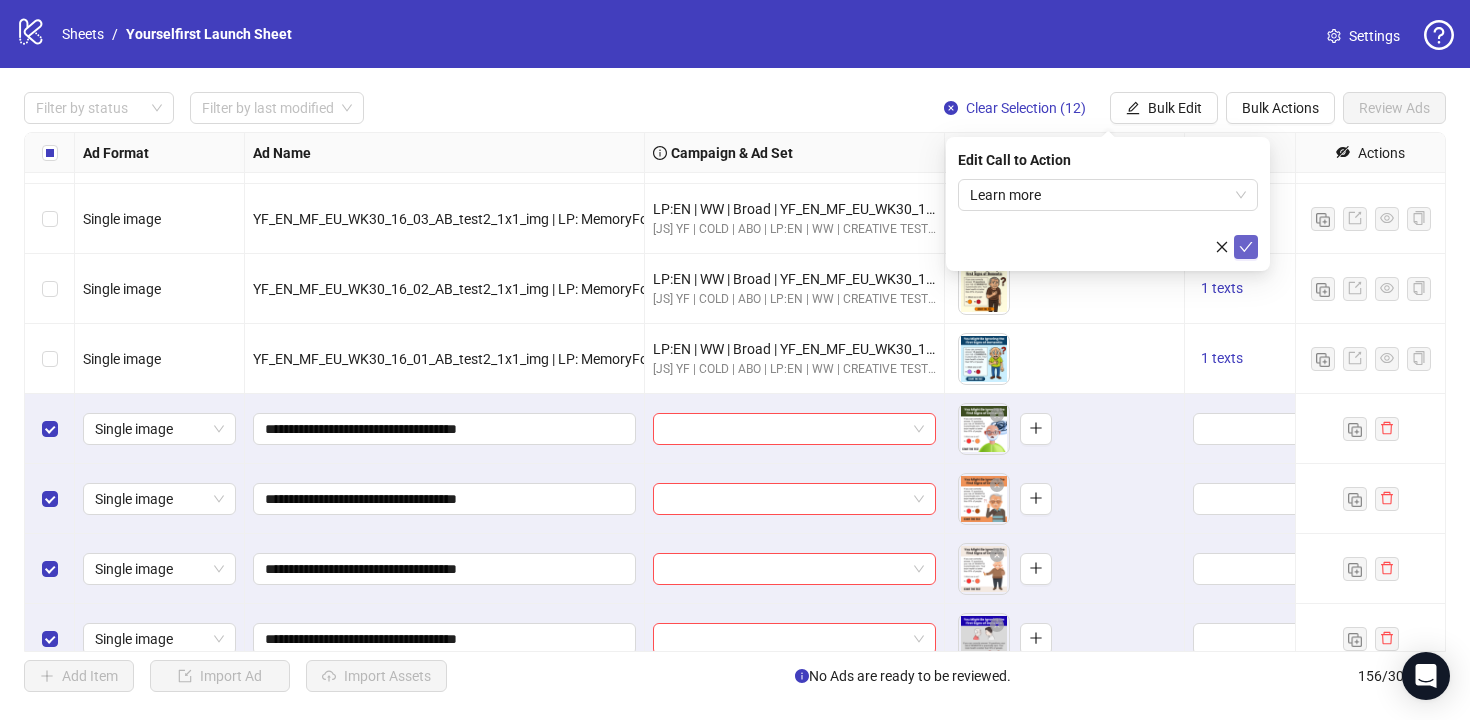 click at bounding box center [1246, 247] 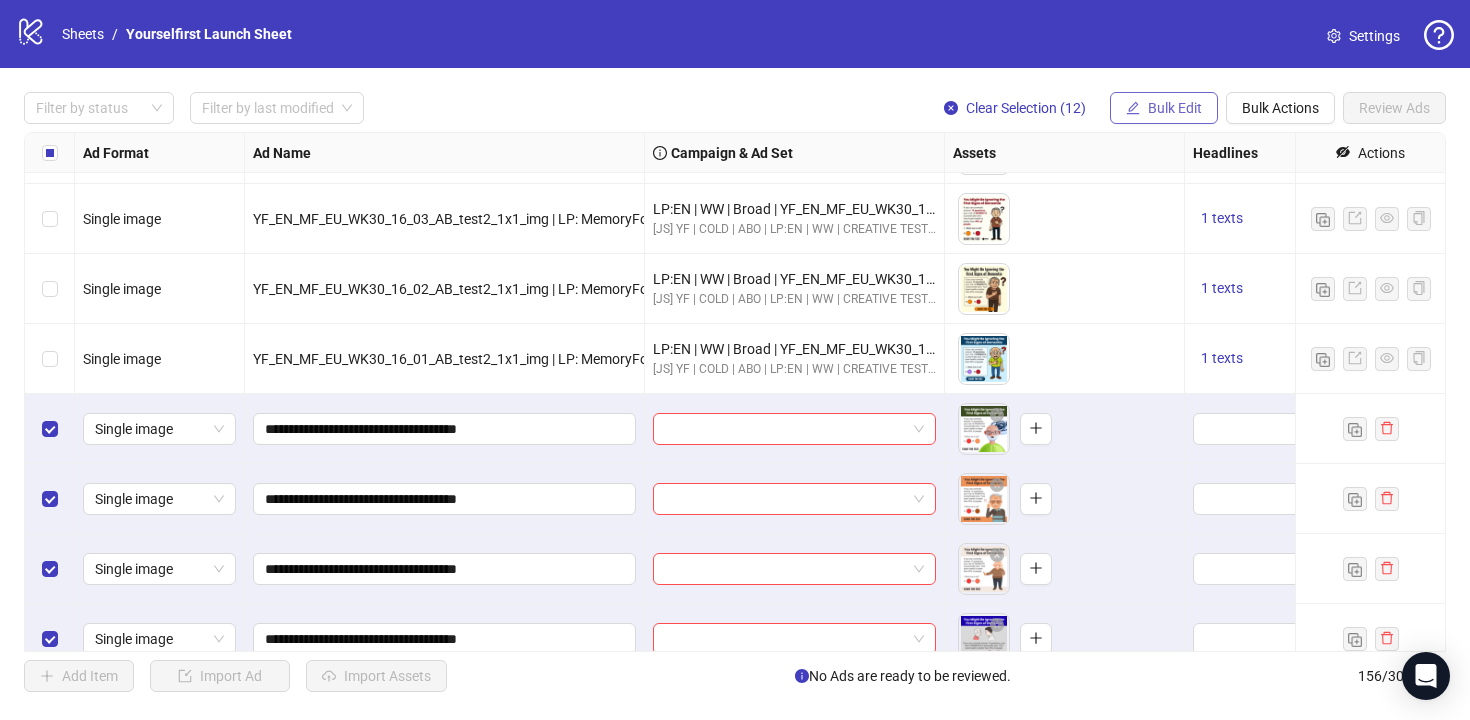 click on "Bulk Edit" at bounding box center (1164, 108) 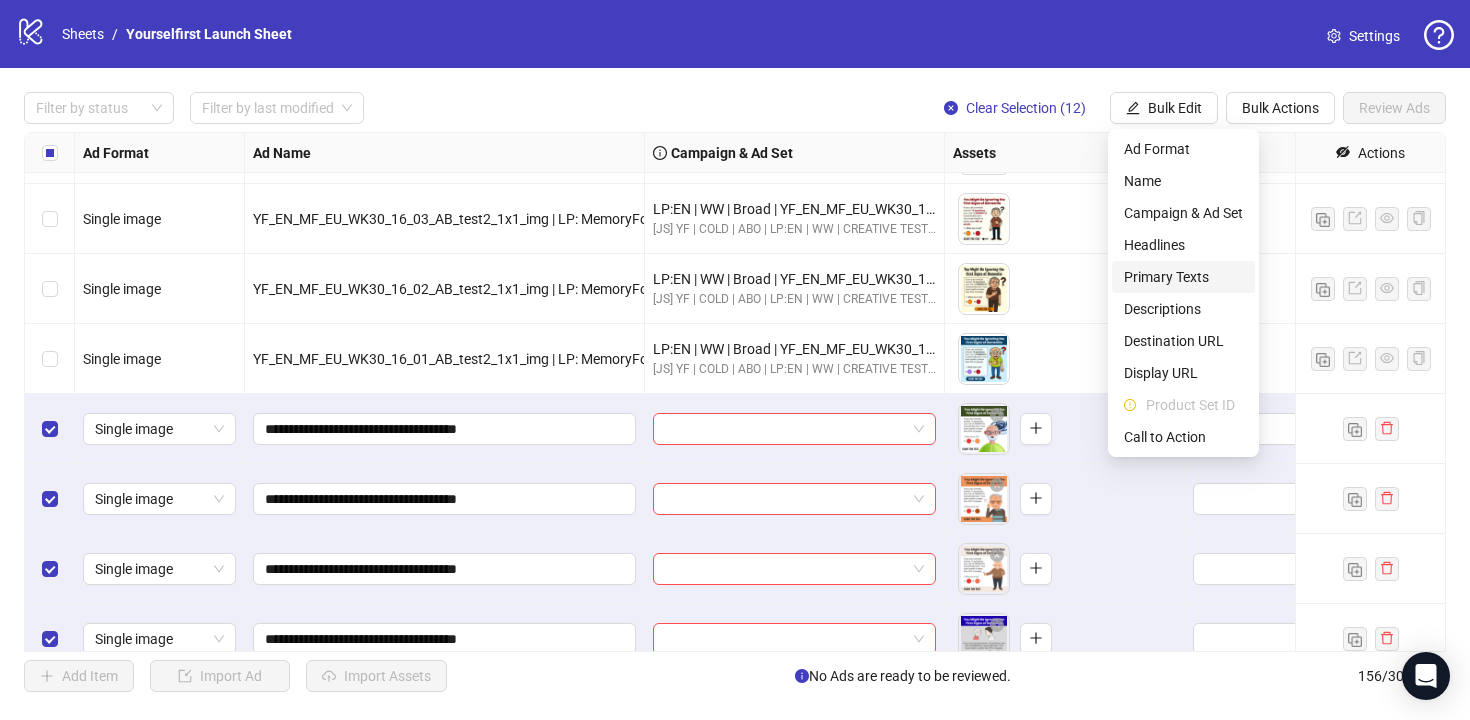 click on "Primary Texts" at bounding box center (1183, 277) 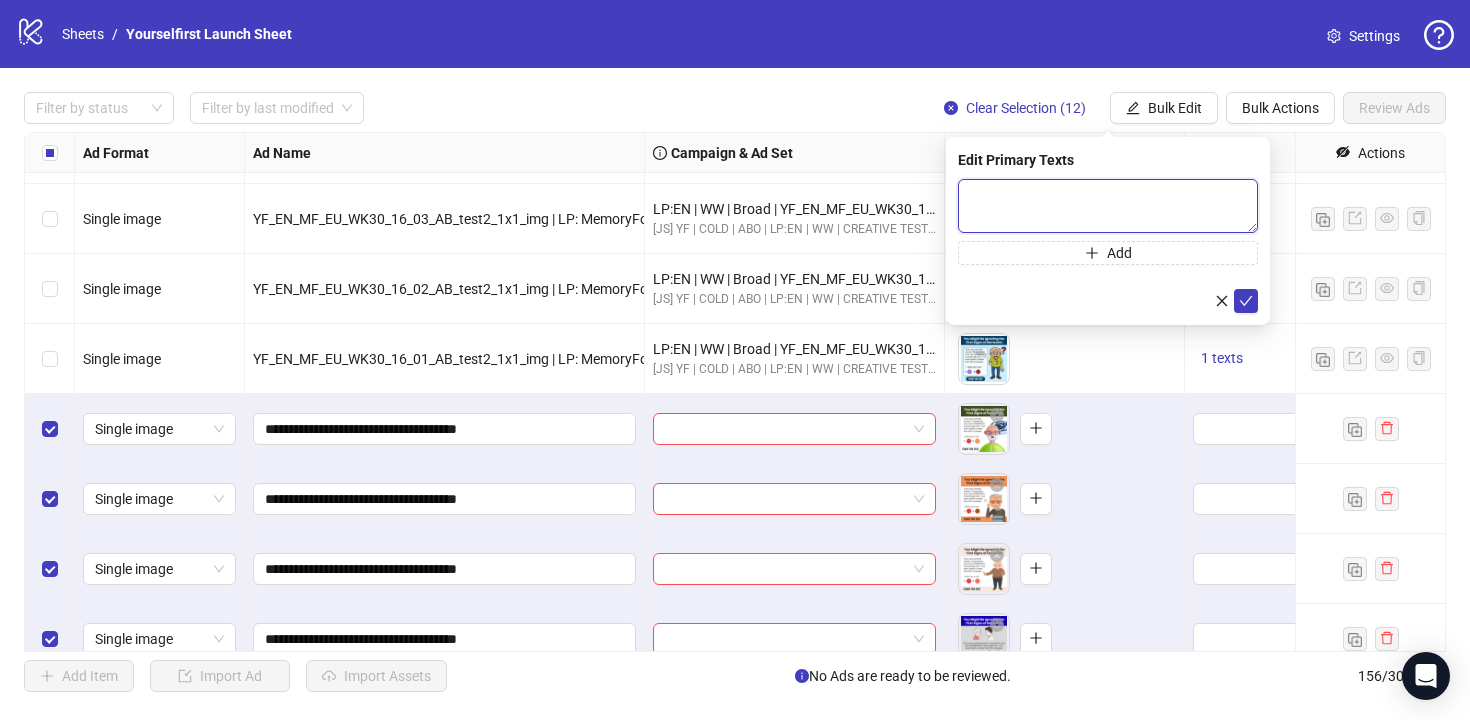 click at bounding box center (1108, 206) 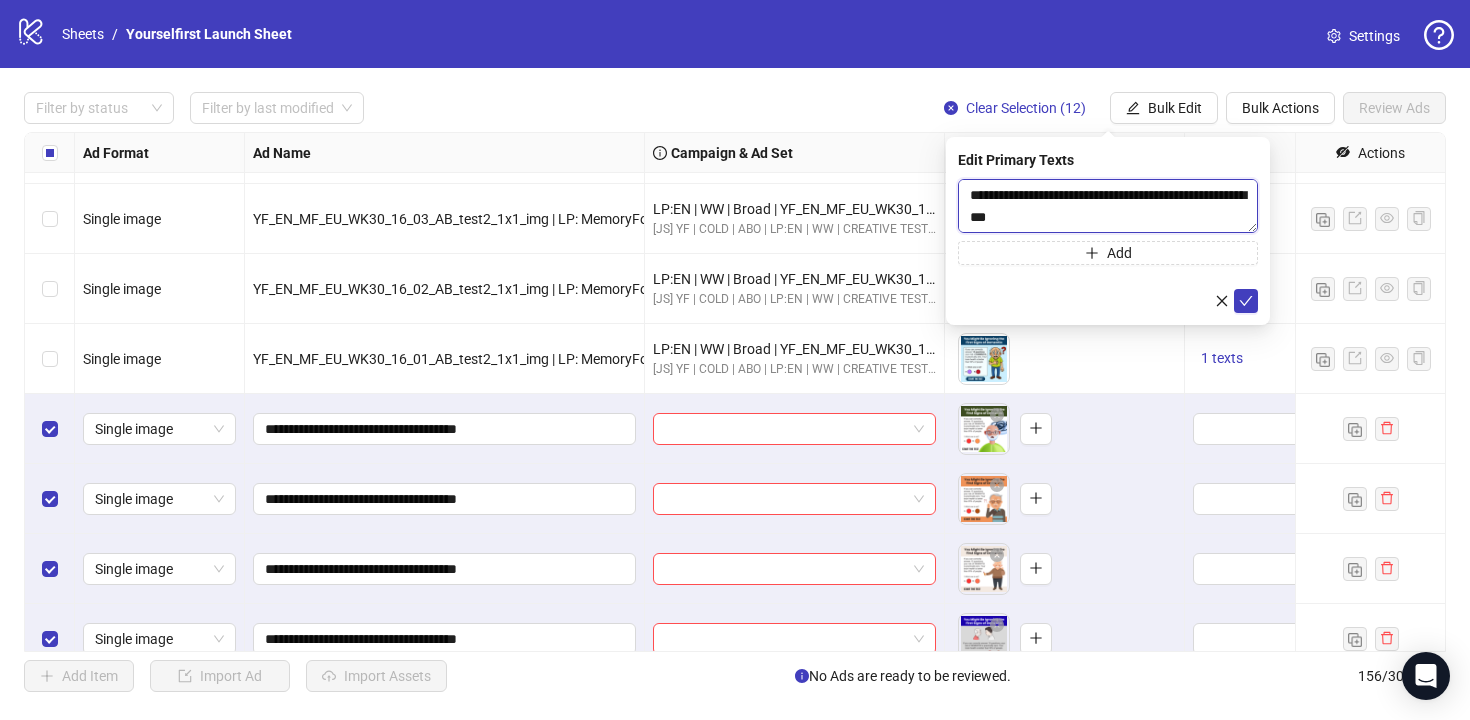scroll, scrollTop: 125, scrollLeft: 0, axis: vertical 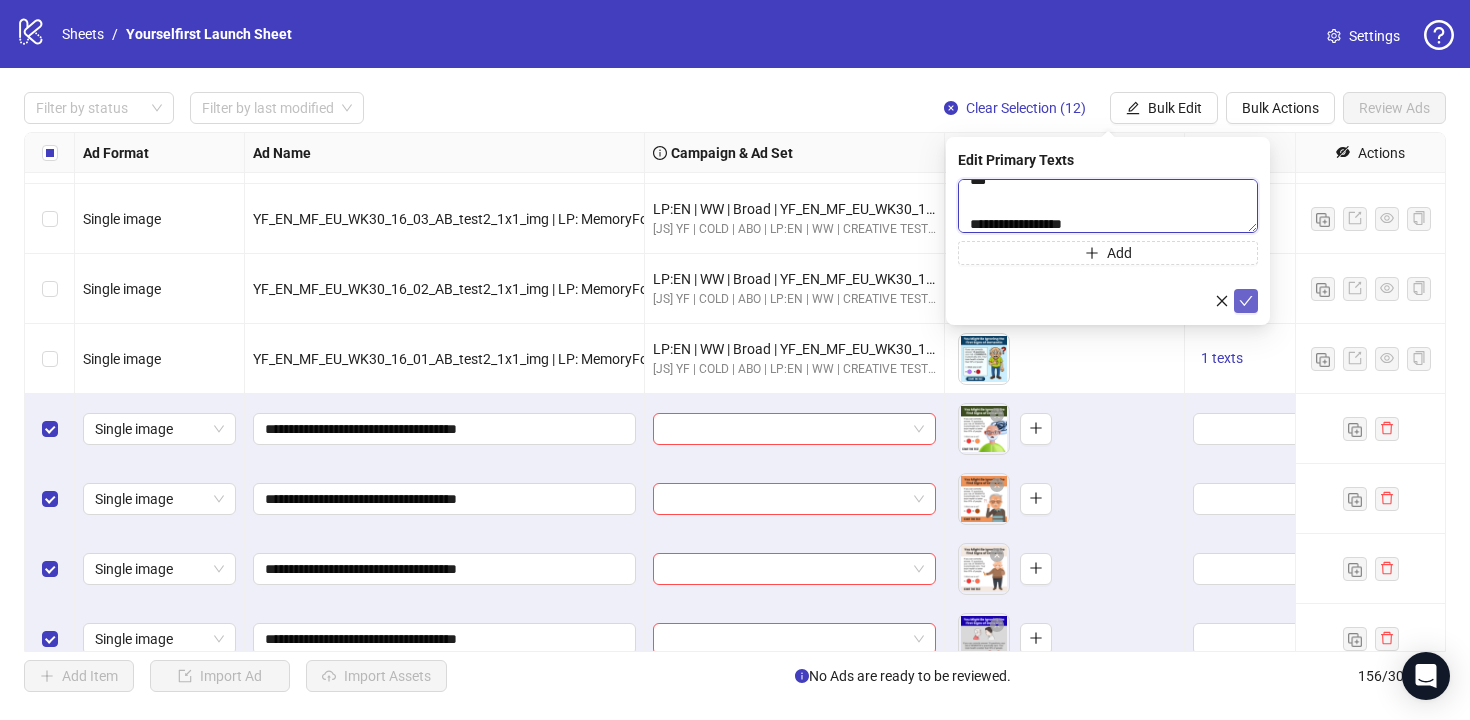 type on "**********" 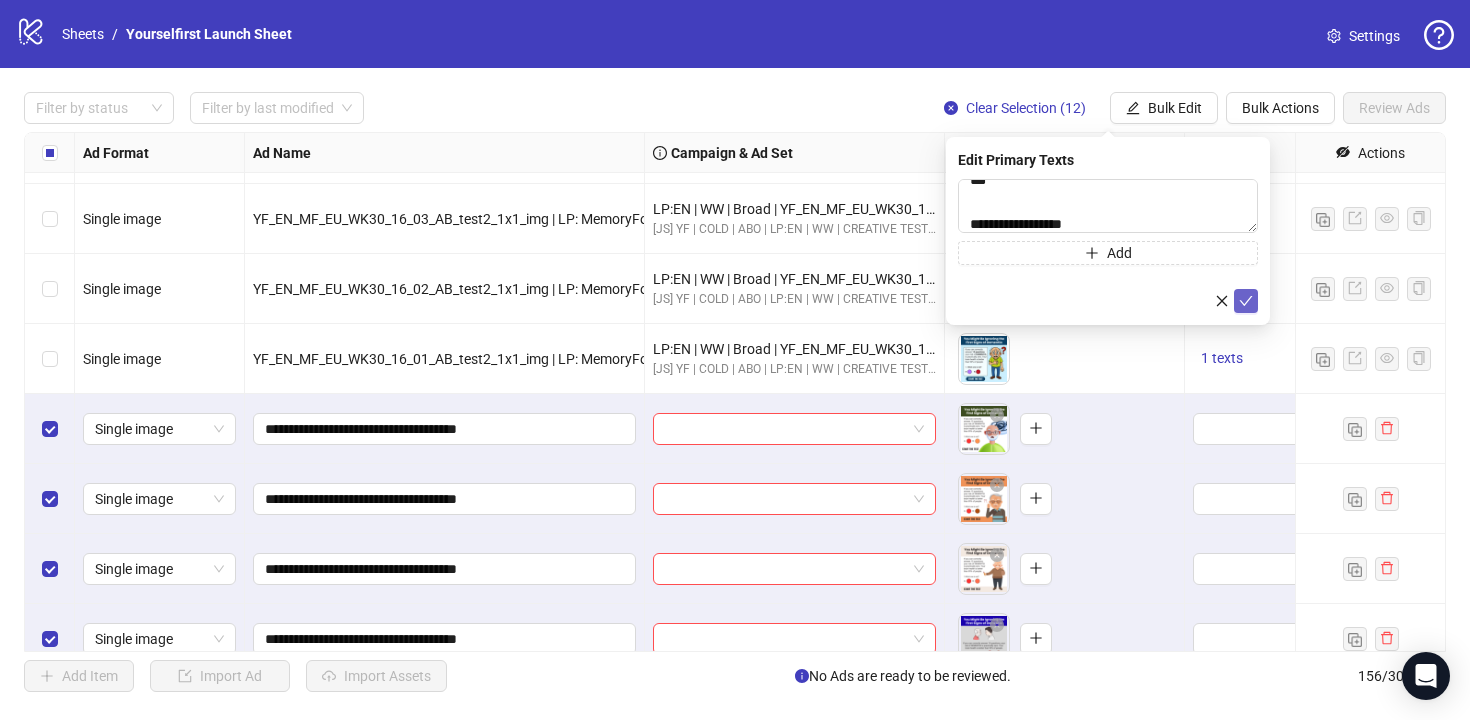 click at bounding box center [1246, 301] 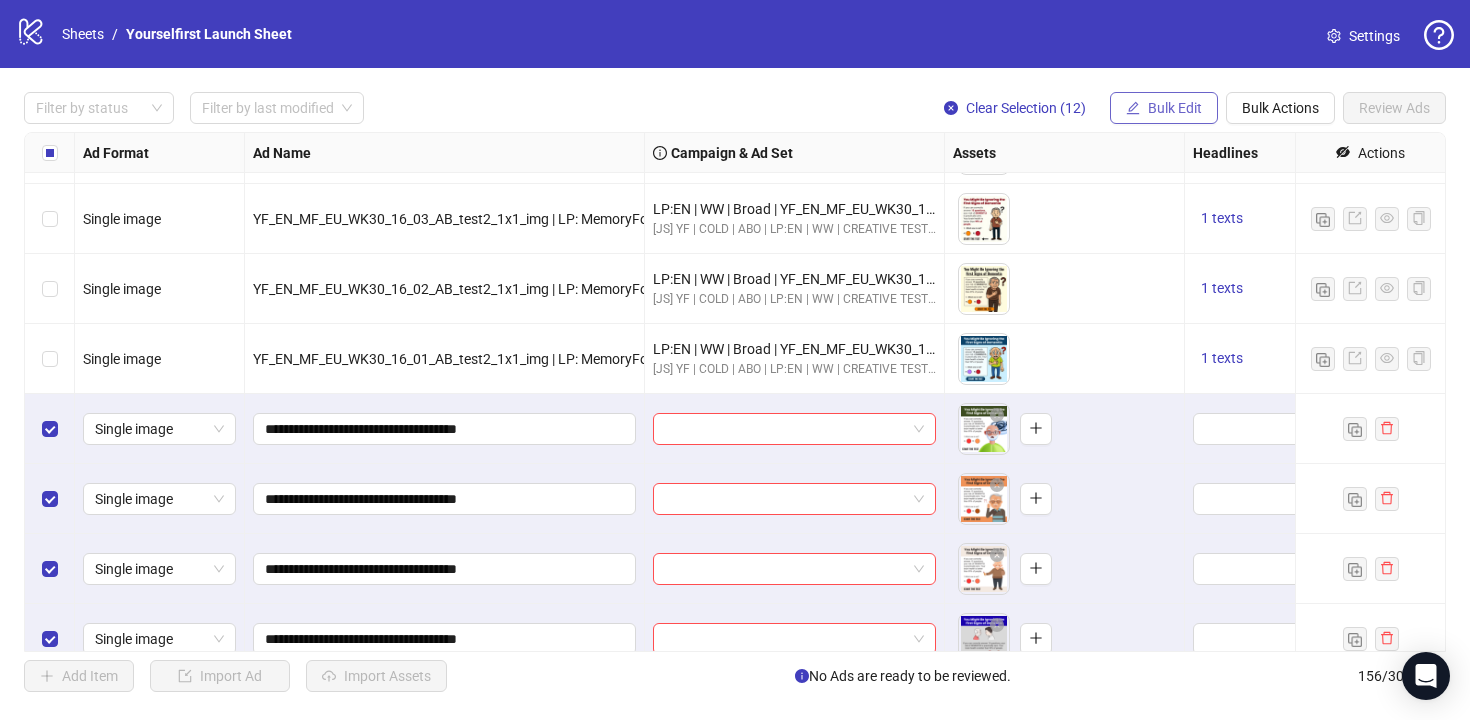 click on "Bulk Edit" at bounding box center [1175, 108] 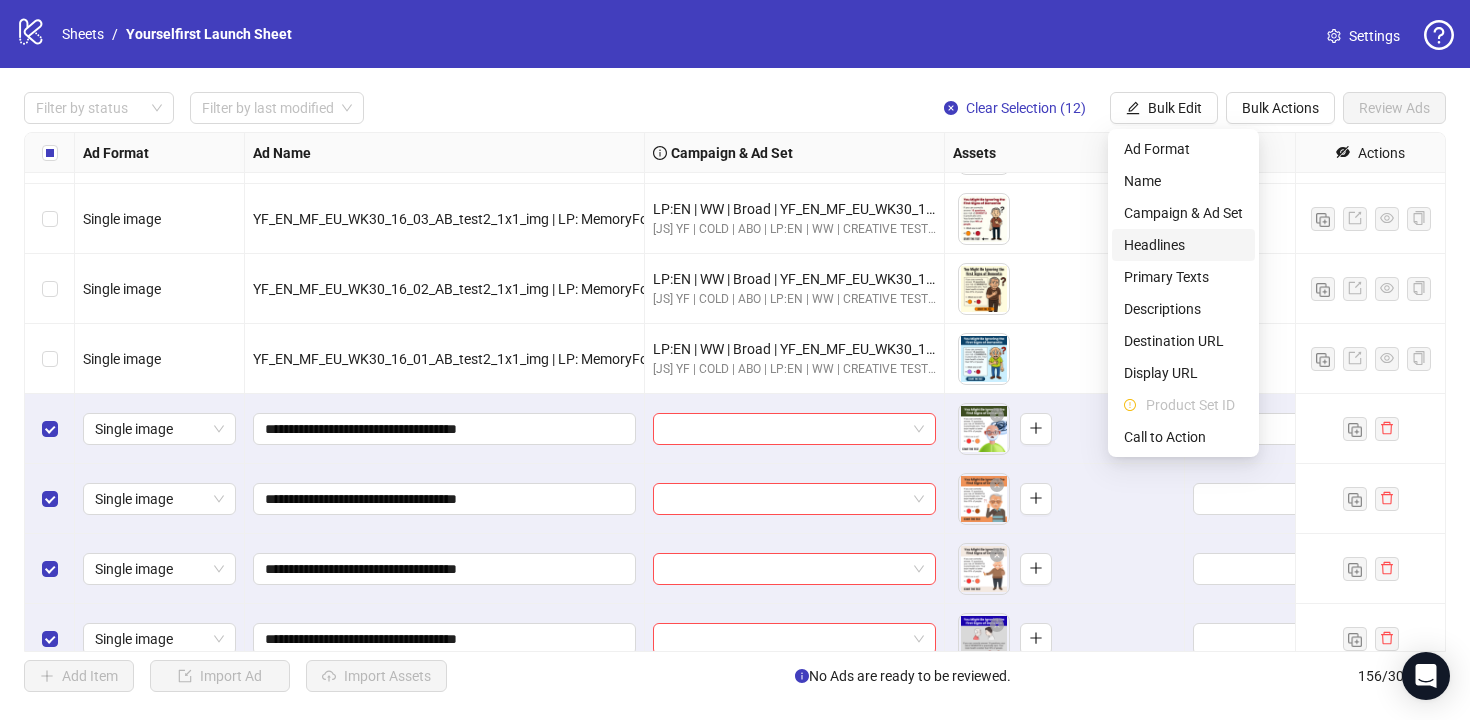 click on "Headlines" at bounding box center [1183, 245] 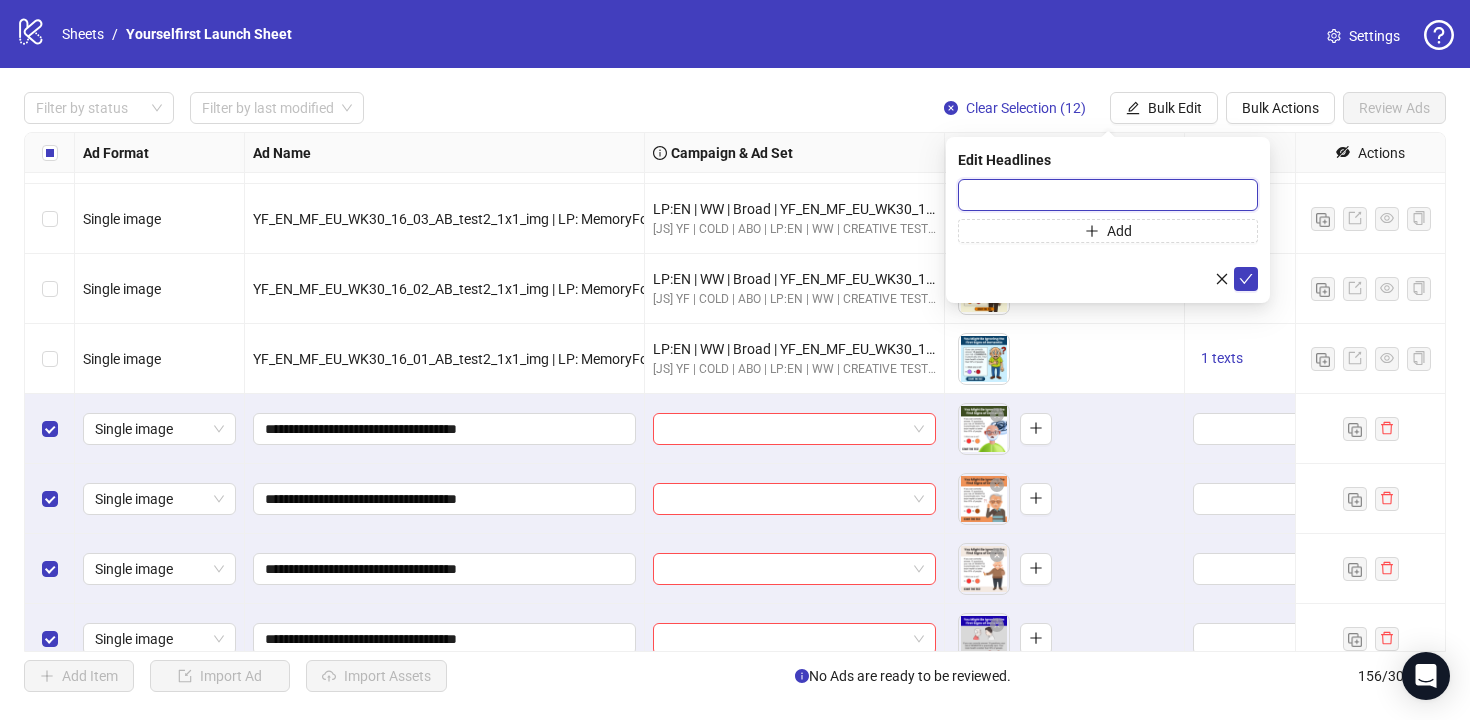 click at bounding box center (1108, 195) 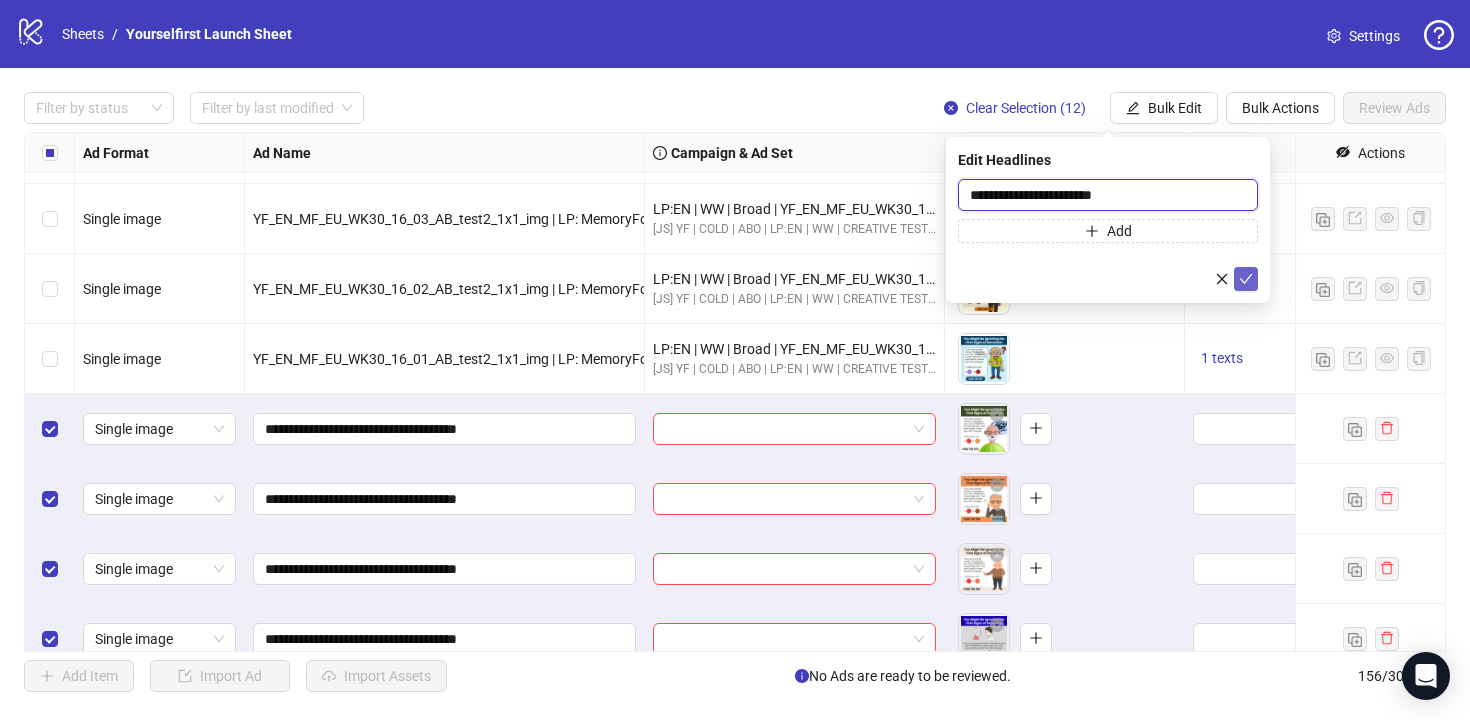 type on "**********" 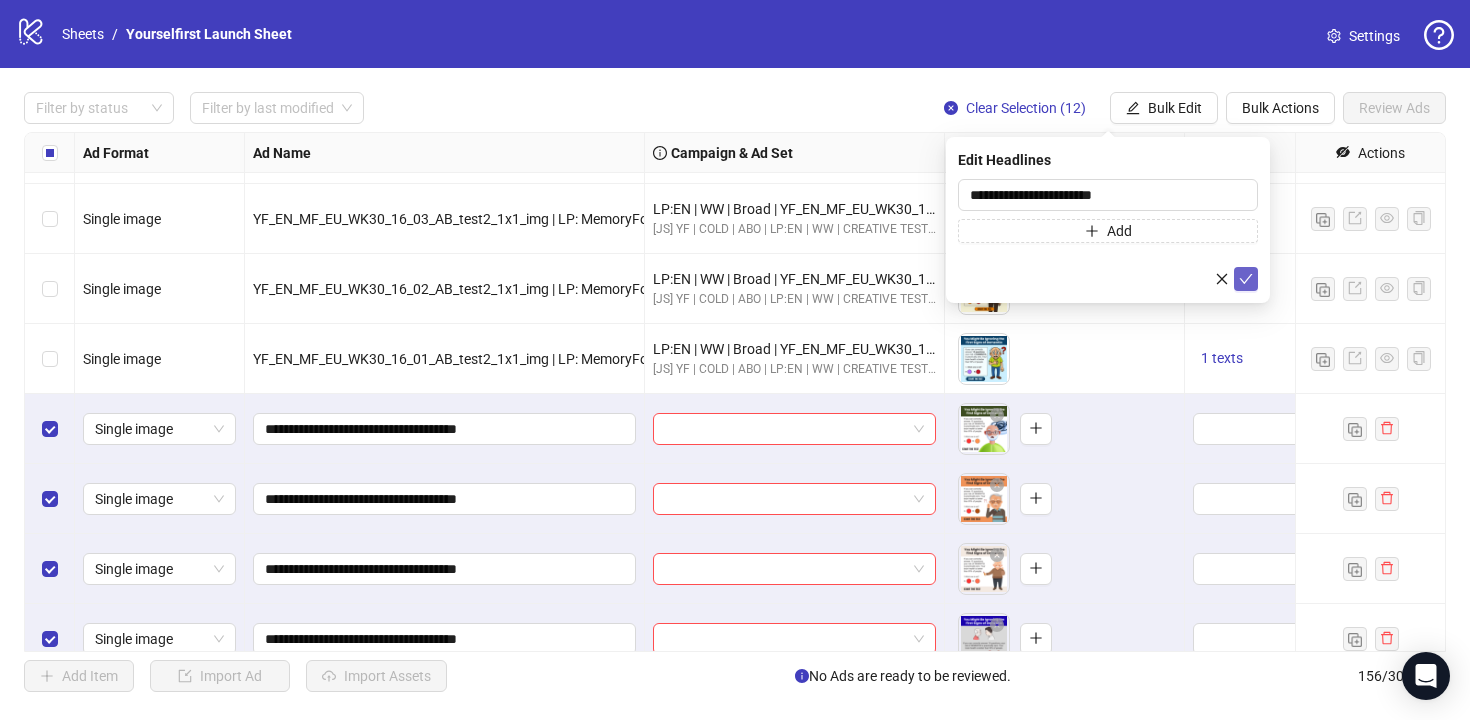click 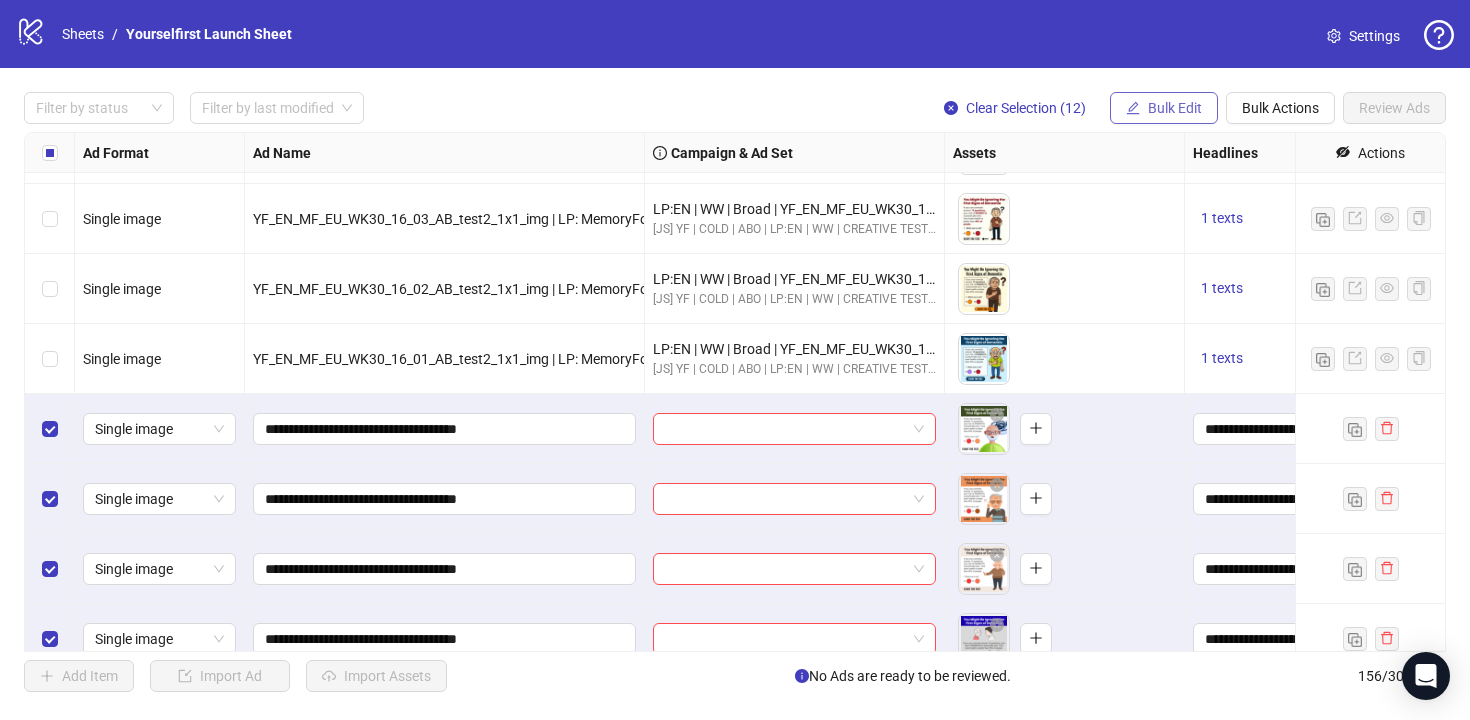 click on "Bulk Edit" at bounding box center (1175, 108) 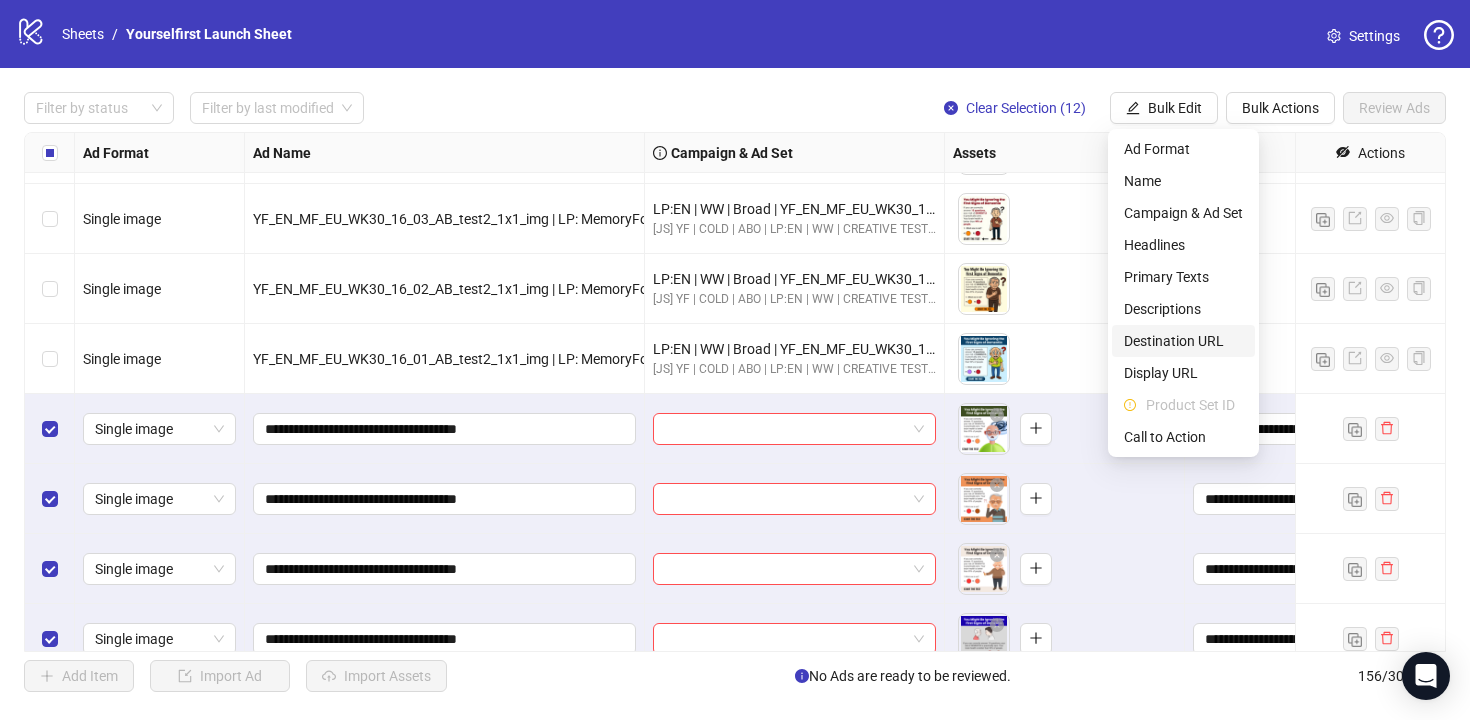 click on "Destination URL" at bounding box center (1183, 341) 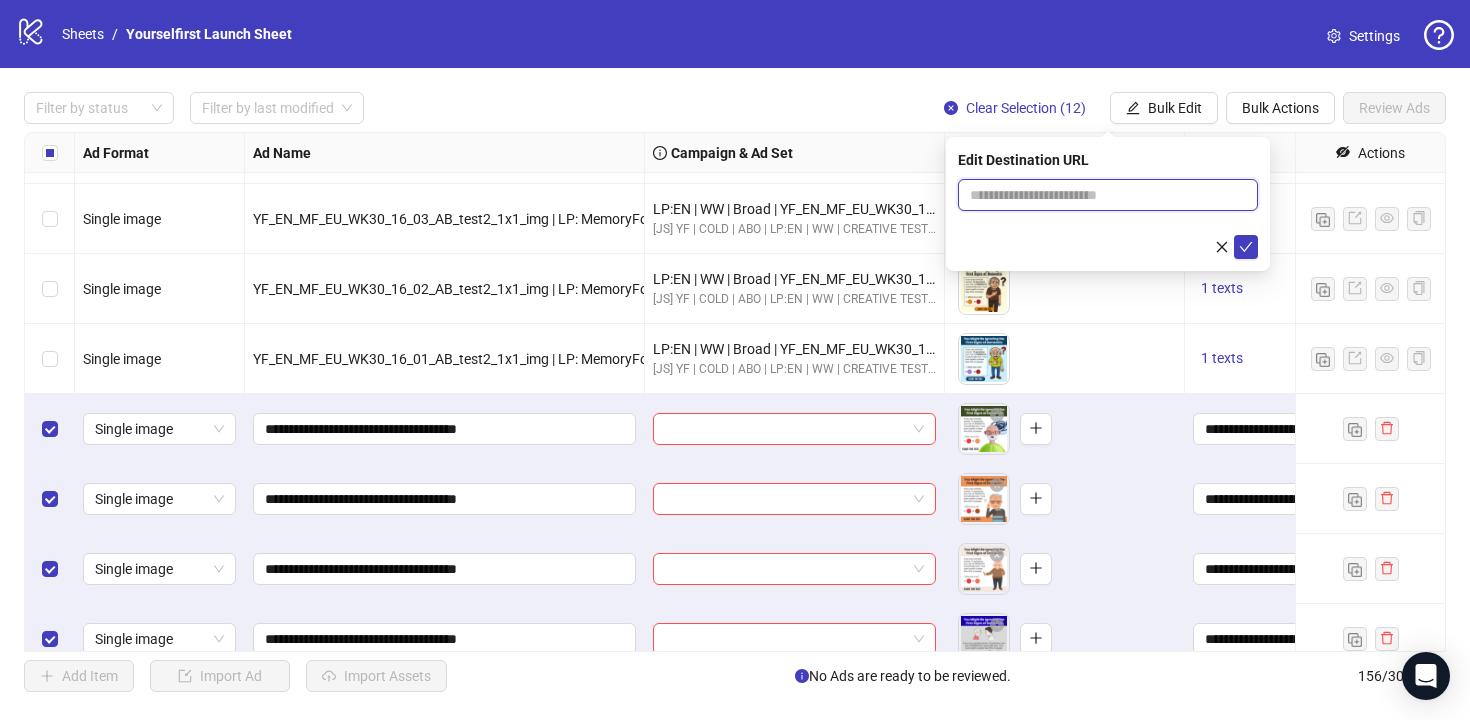 click at bounding box center (1100, 195) 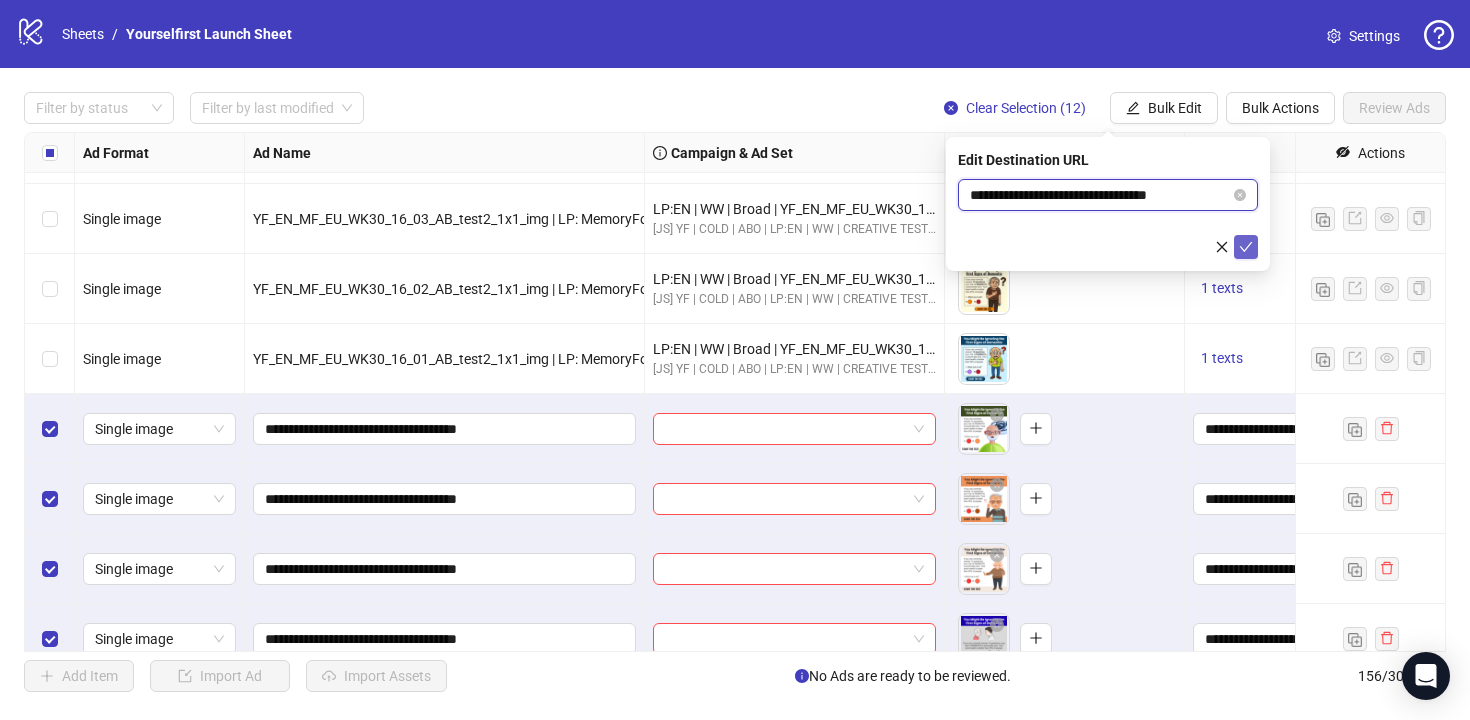 type on "**********" 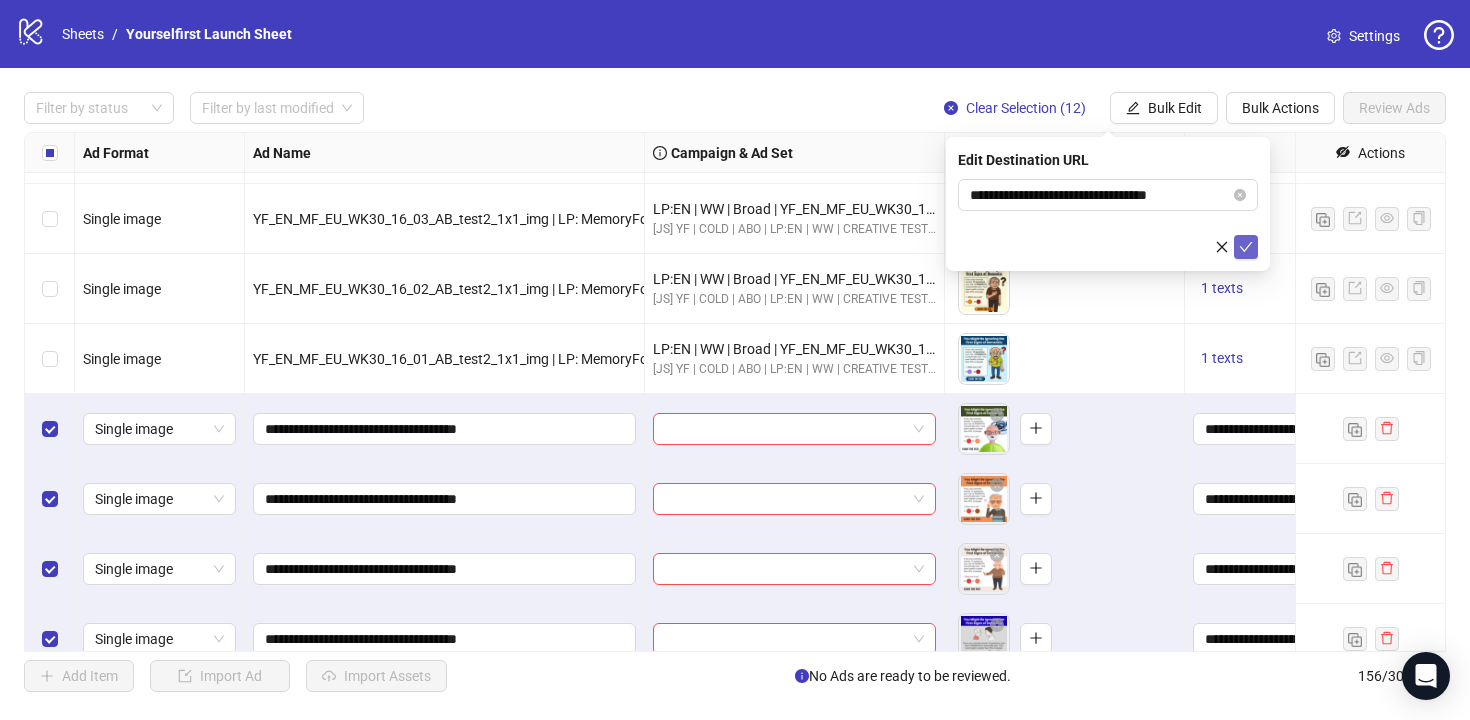 click 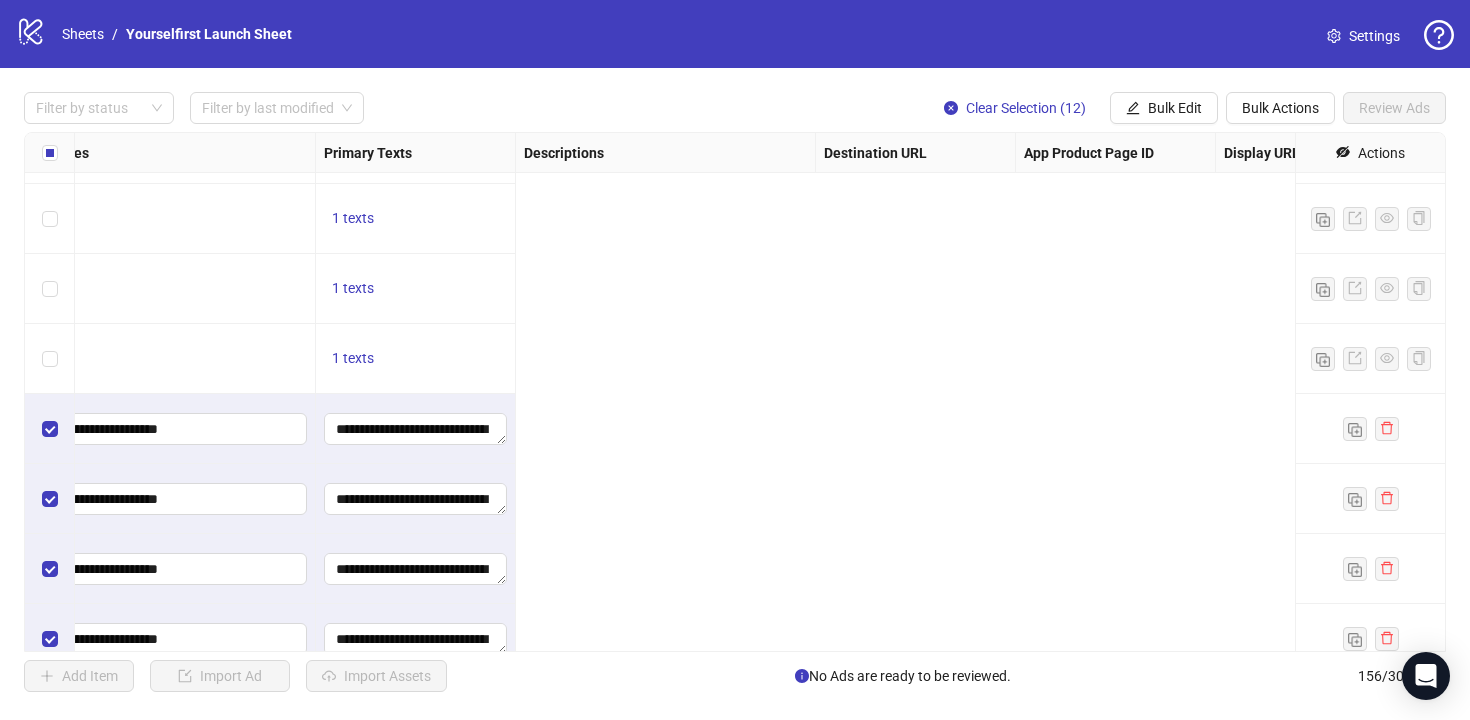 scroll, scrollTop: 9859, scrollLeft: 0, axis: vertical 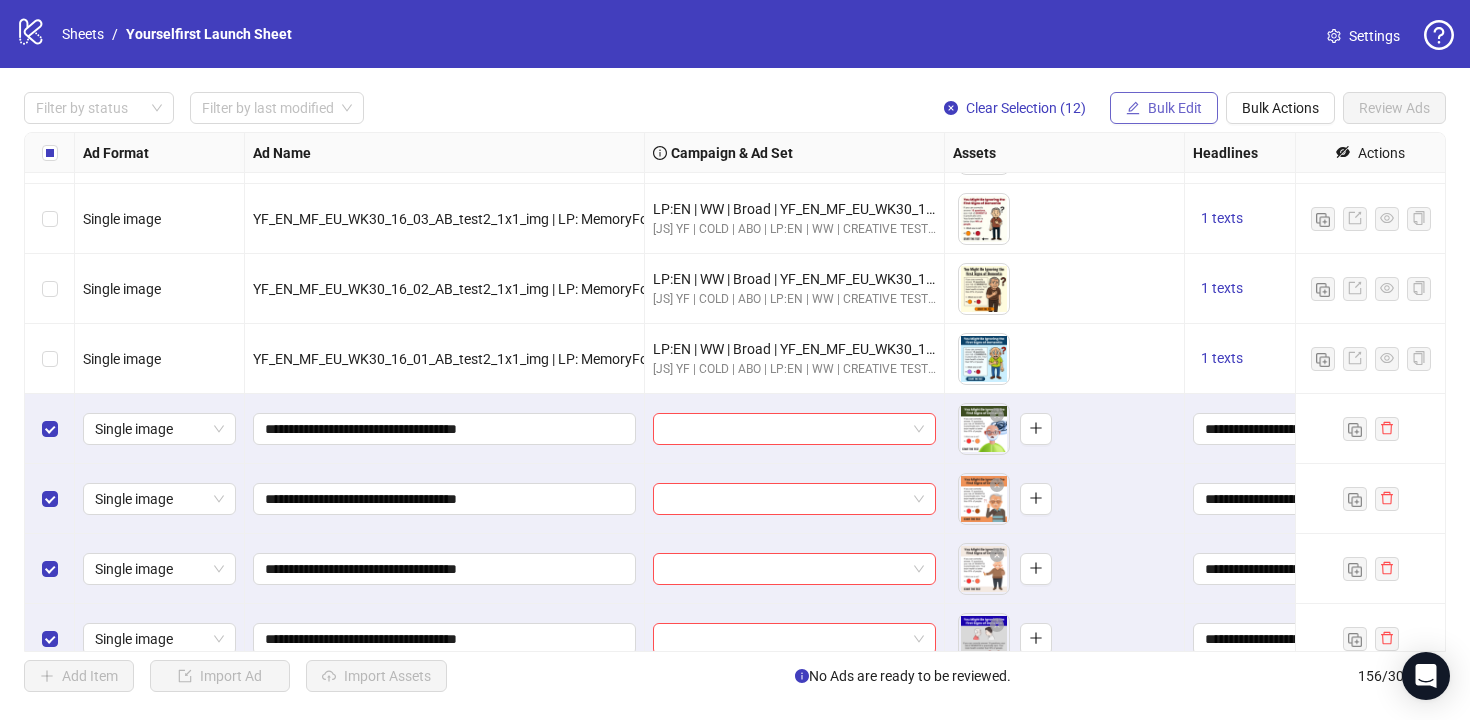 click 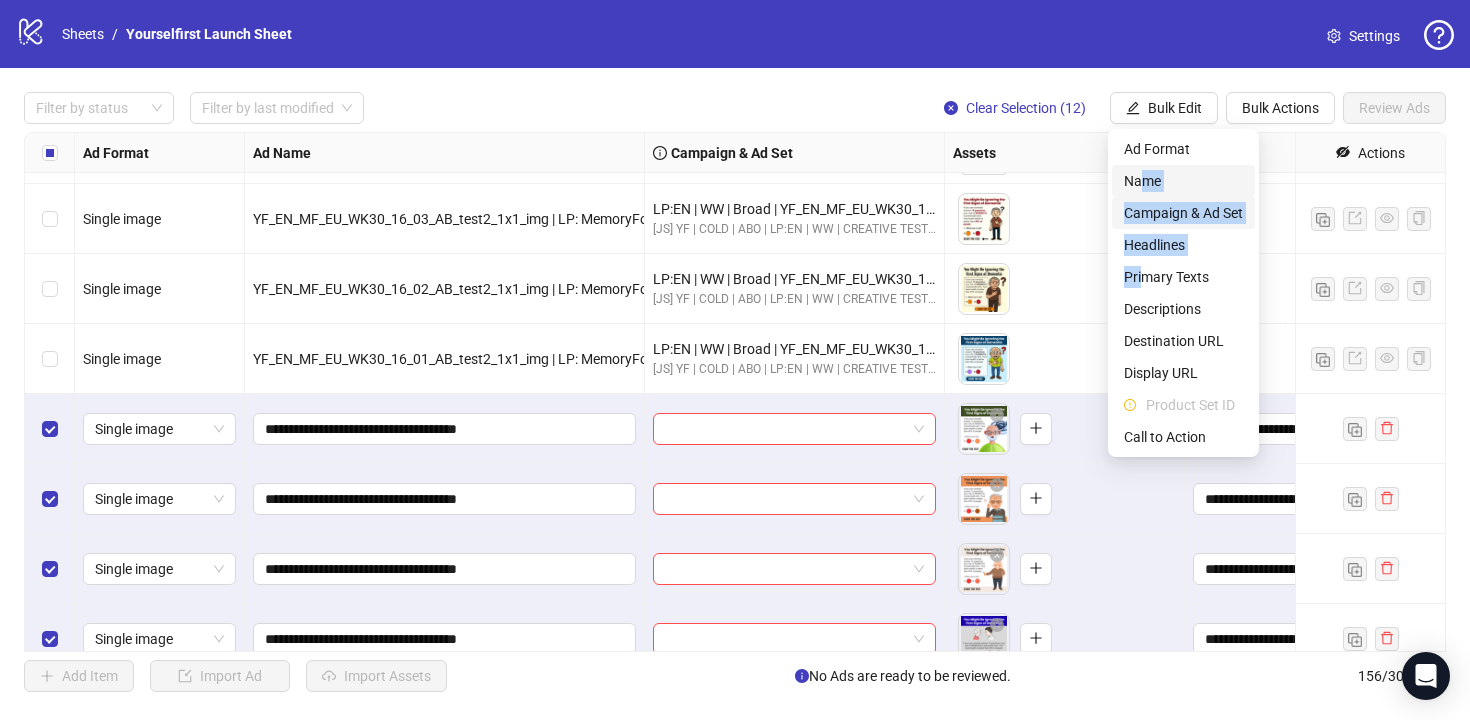 drag, startPoint x: 1145, startPoint y: 269, endPoint x: 1144, endPoint y: 178, distance: 91.00549 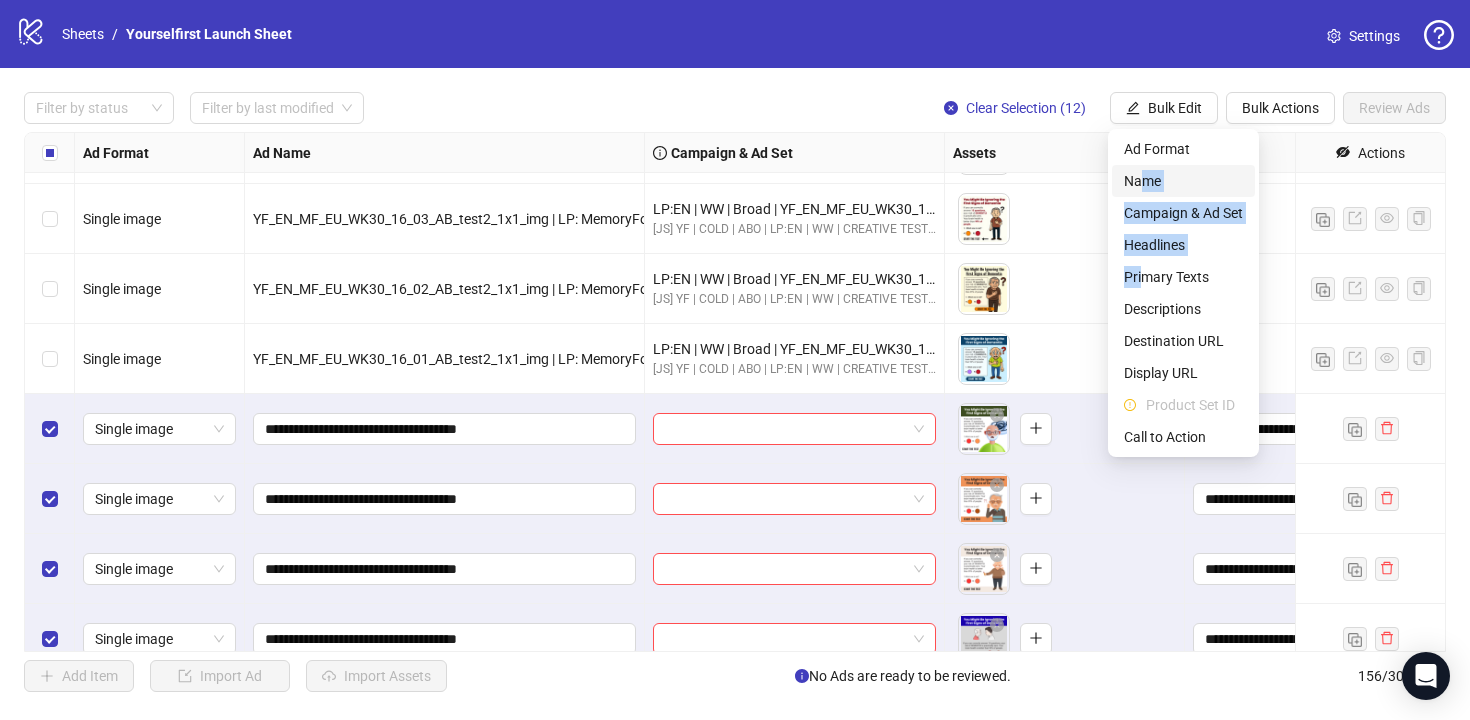 click on "Name" at bounding box center (1183, 181) 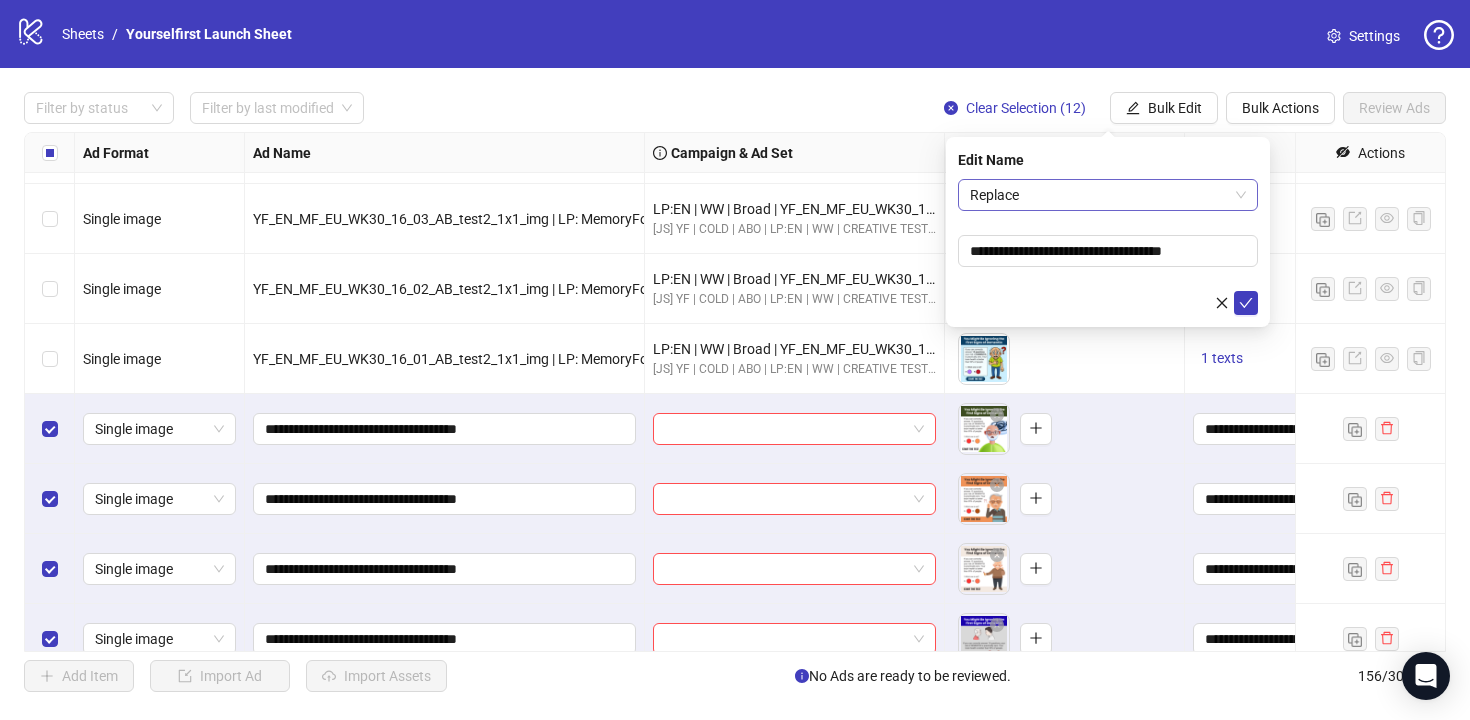 click on "Replace" at bounding box center (1108, 195) 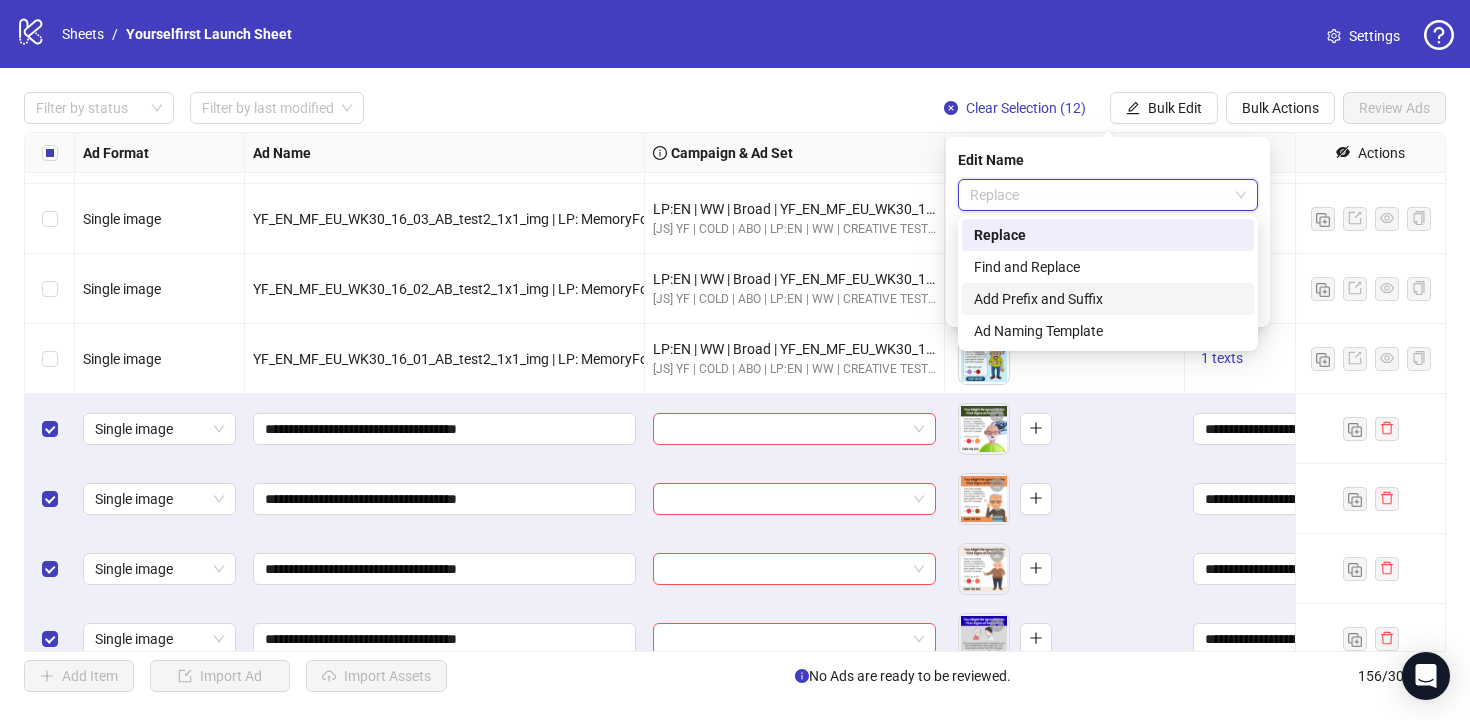 click on "Add Prefix and Suffix" at bounding box center [1108, 299] 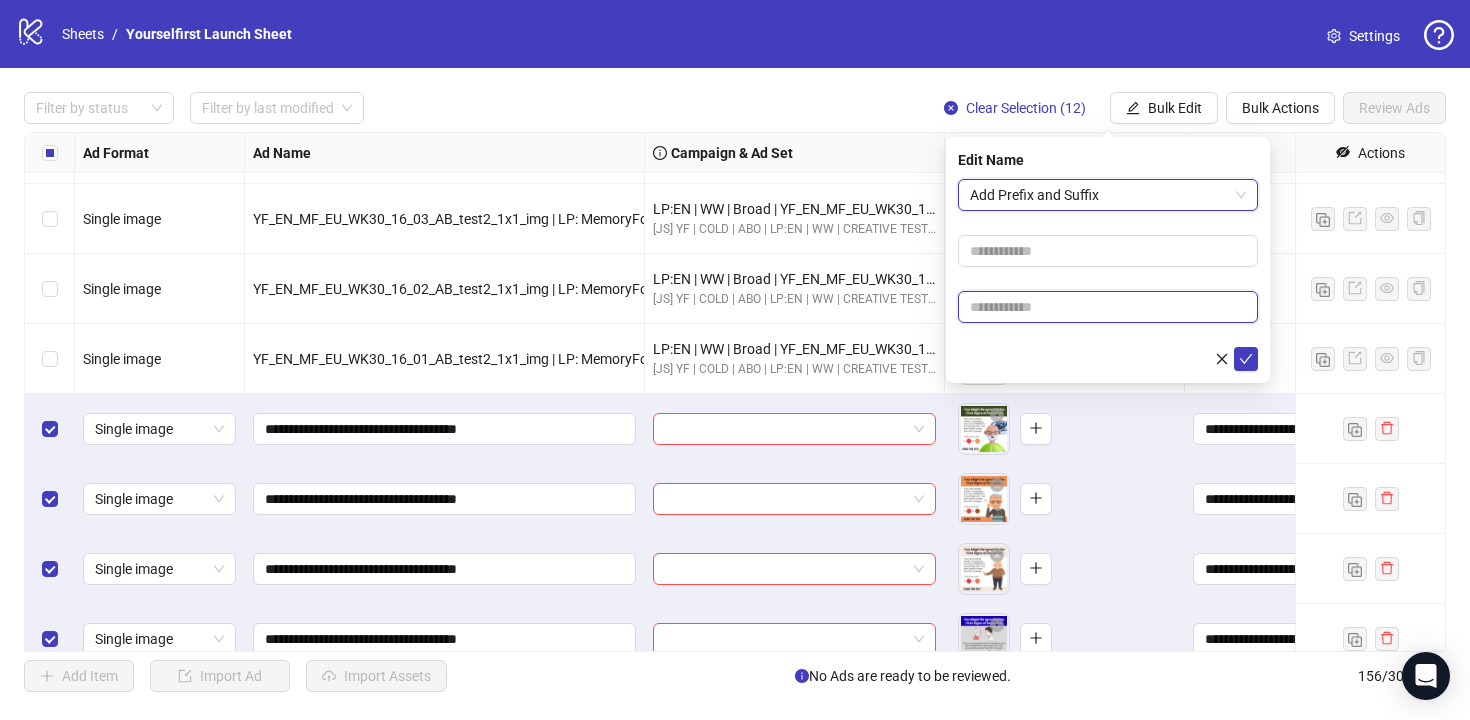 click at bounding box center [1108, 307] 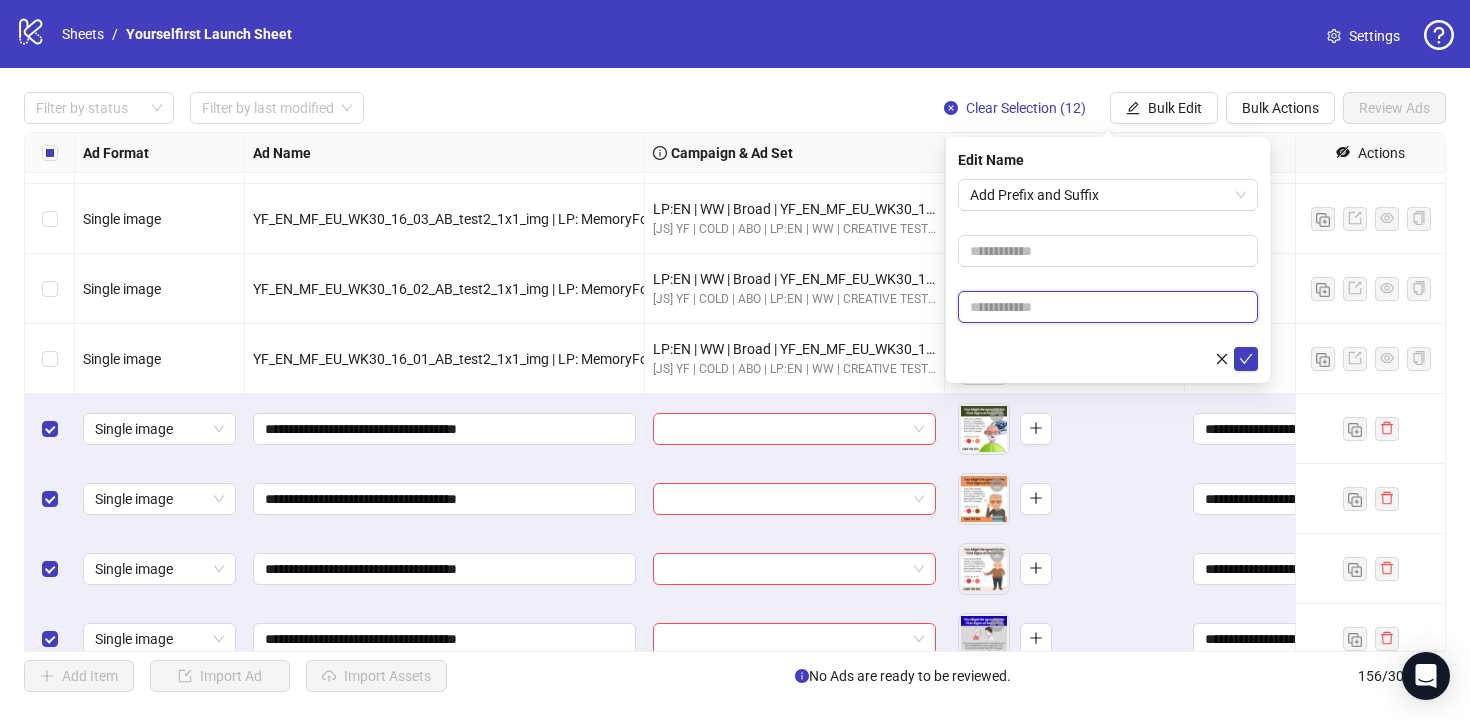 paste on "**********" 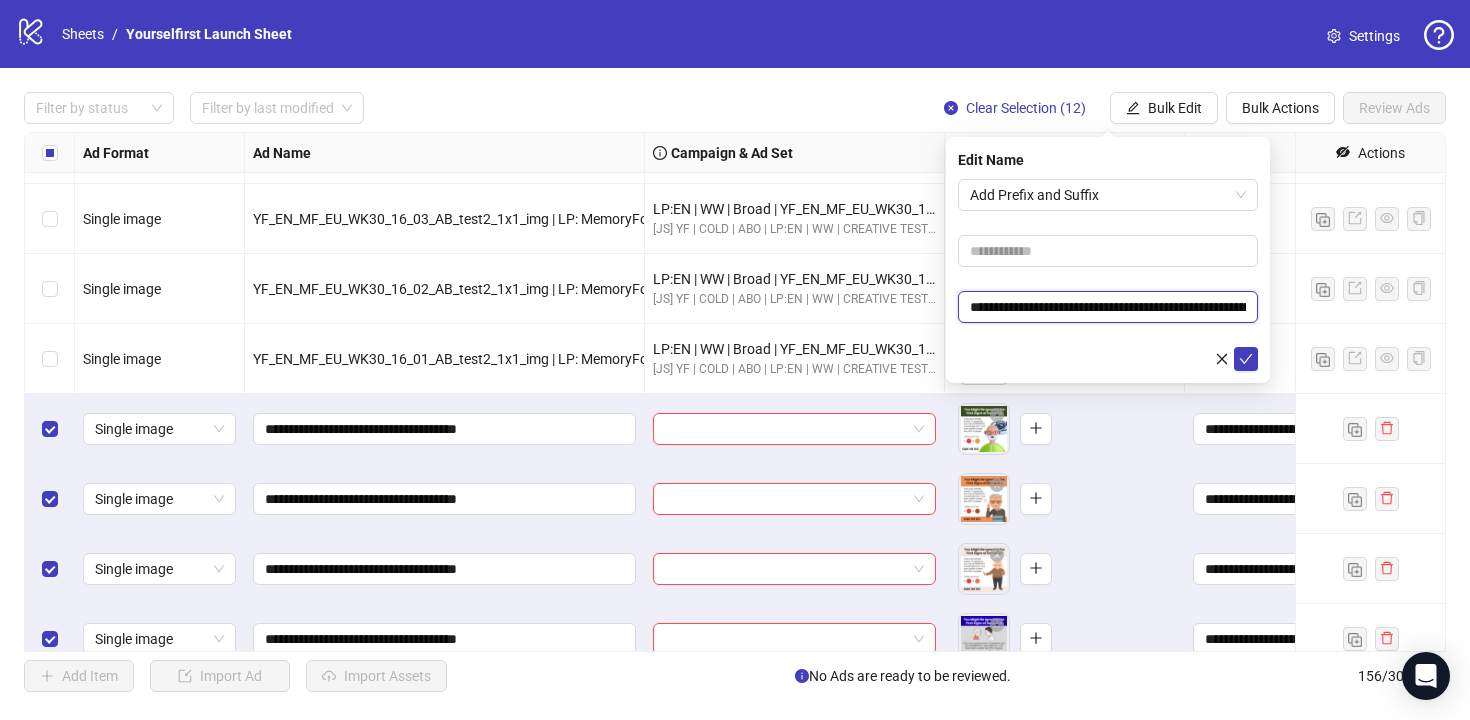 scroll, scrollTop: 0, scrollLeft: 150, axis: horizontal 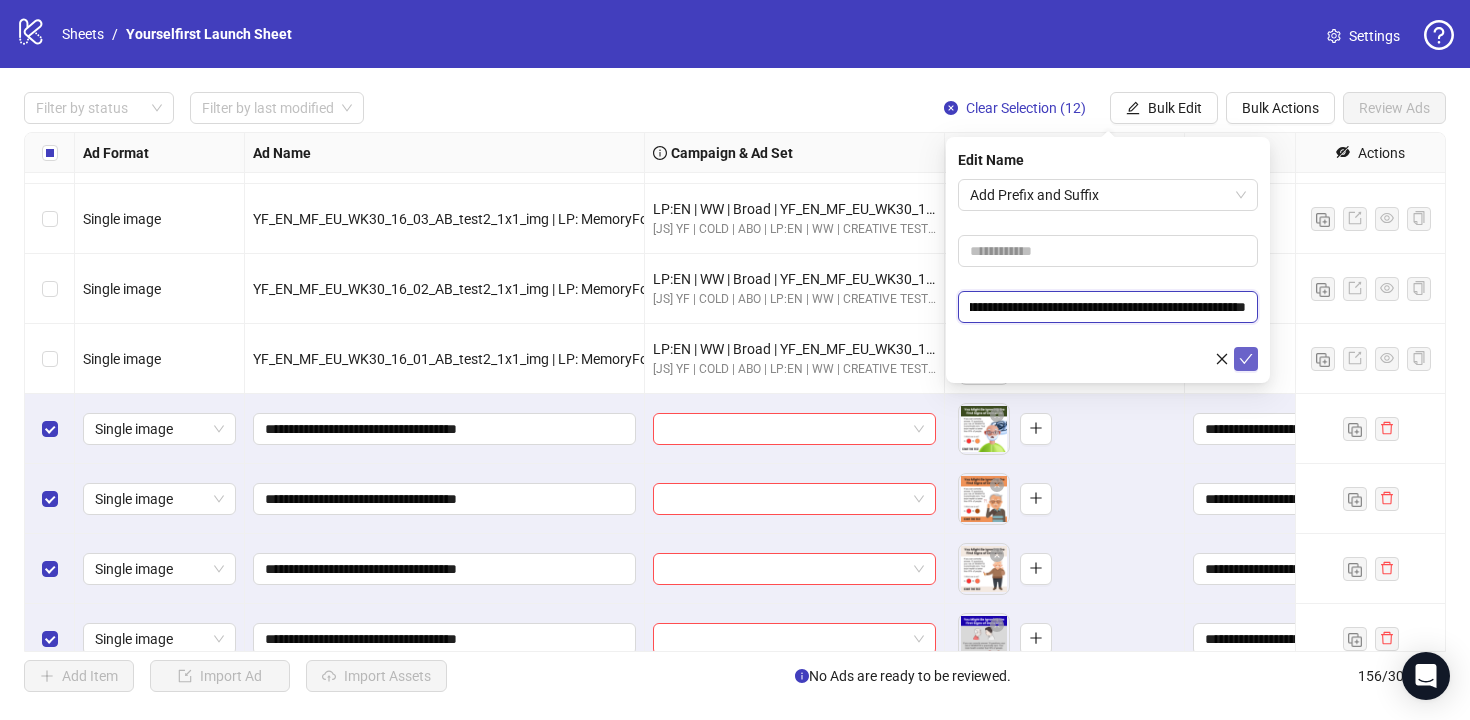 type on "**********" 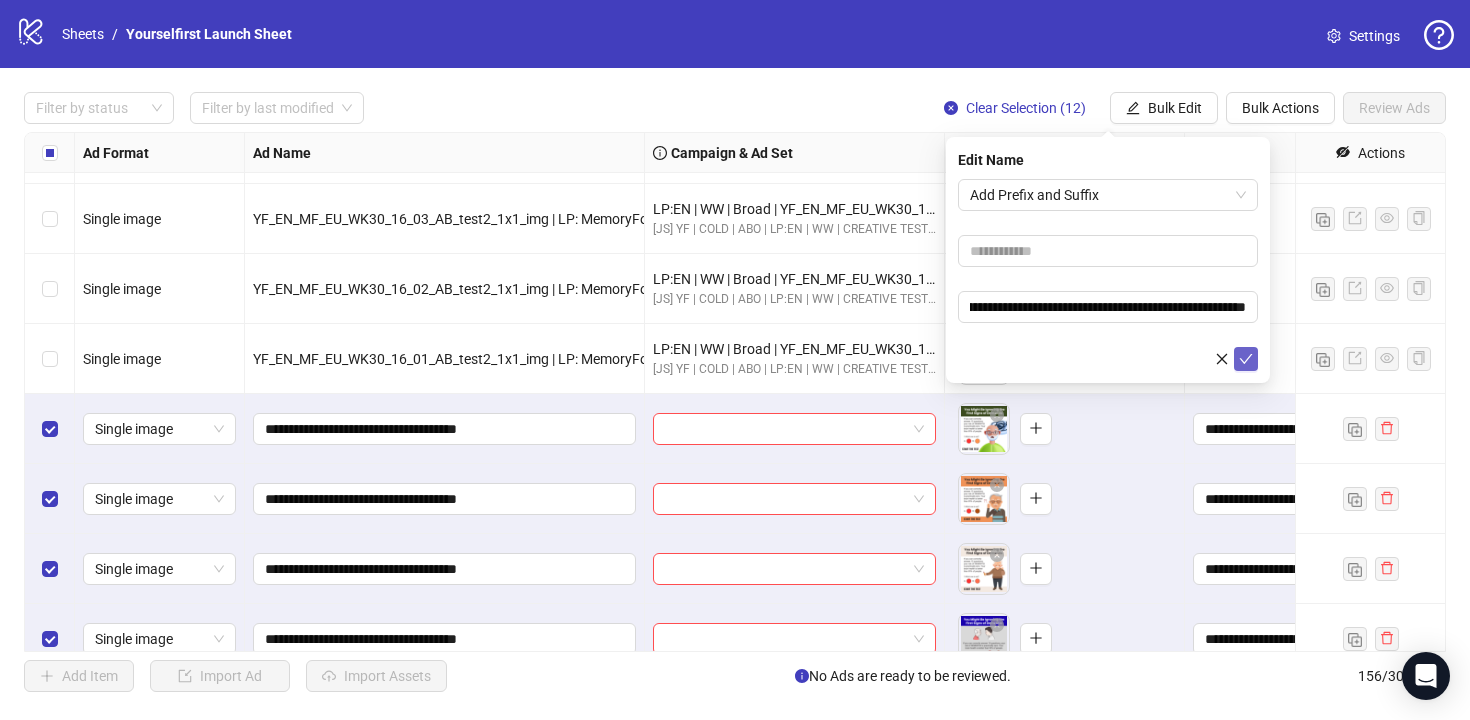 click at bounding box center [1246, 359] 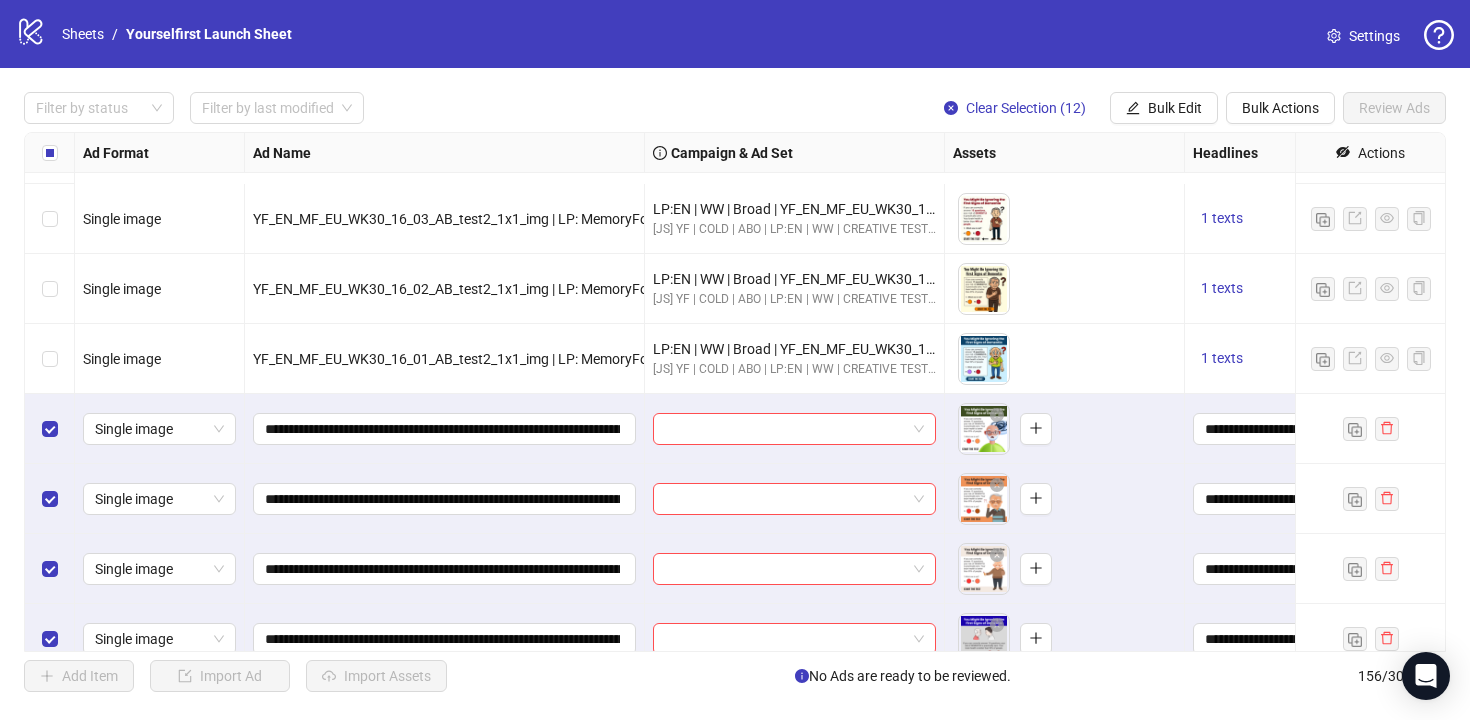 scroll, scrollTop: 10089, scrollLeft: 0, axis: vertical 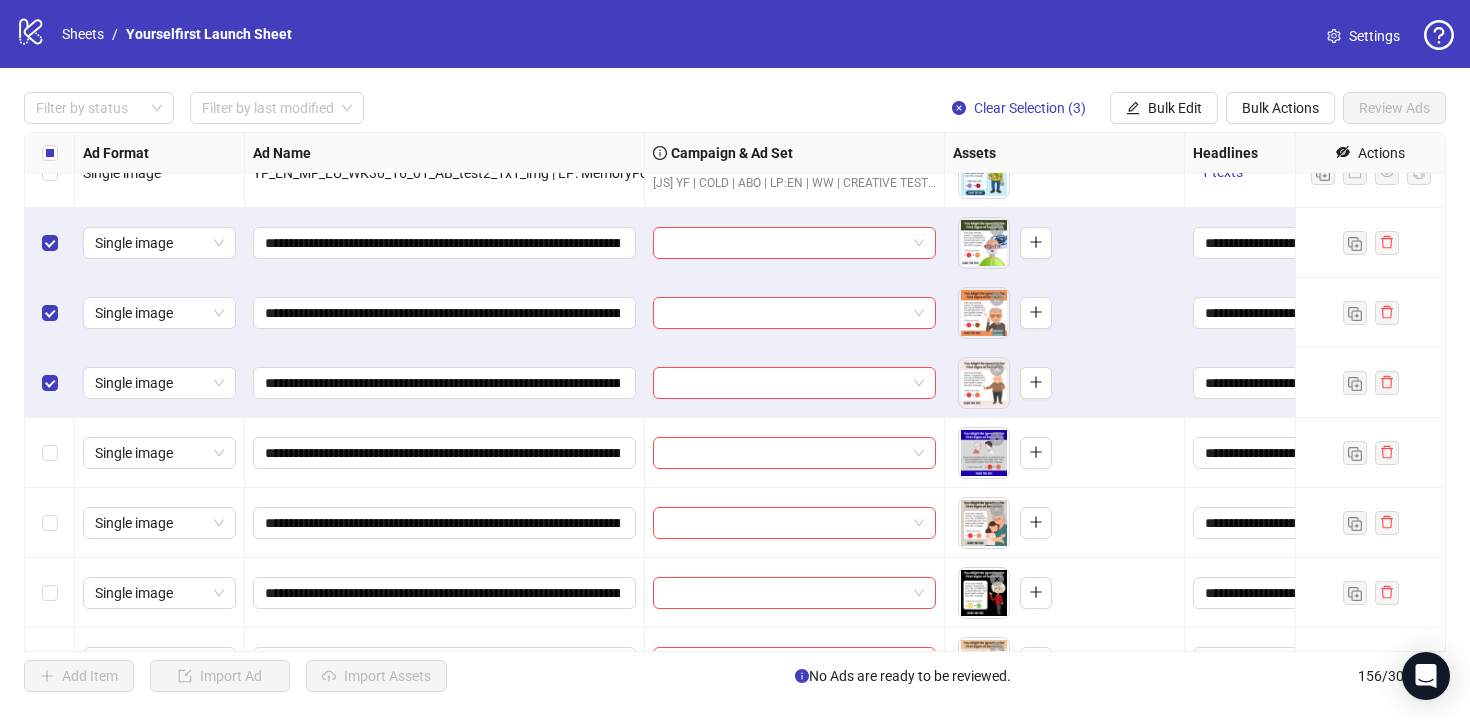 click at bounding box center [50, 453] 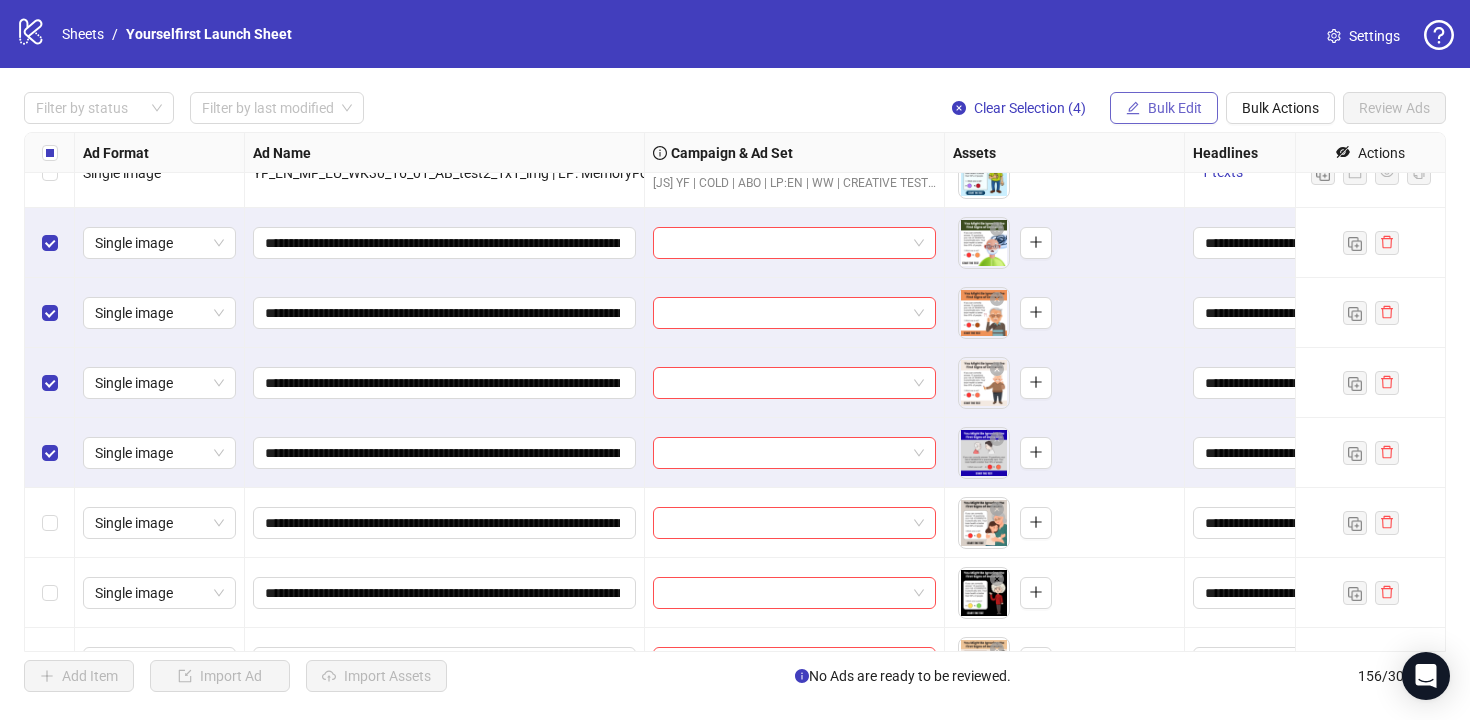 click on "Bulk Edit" at bounding box center (1175, 108) 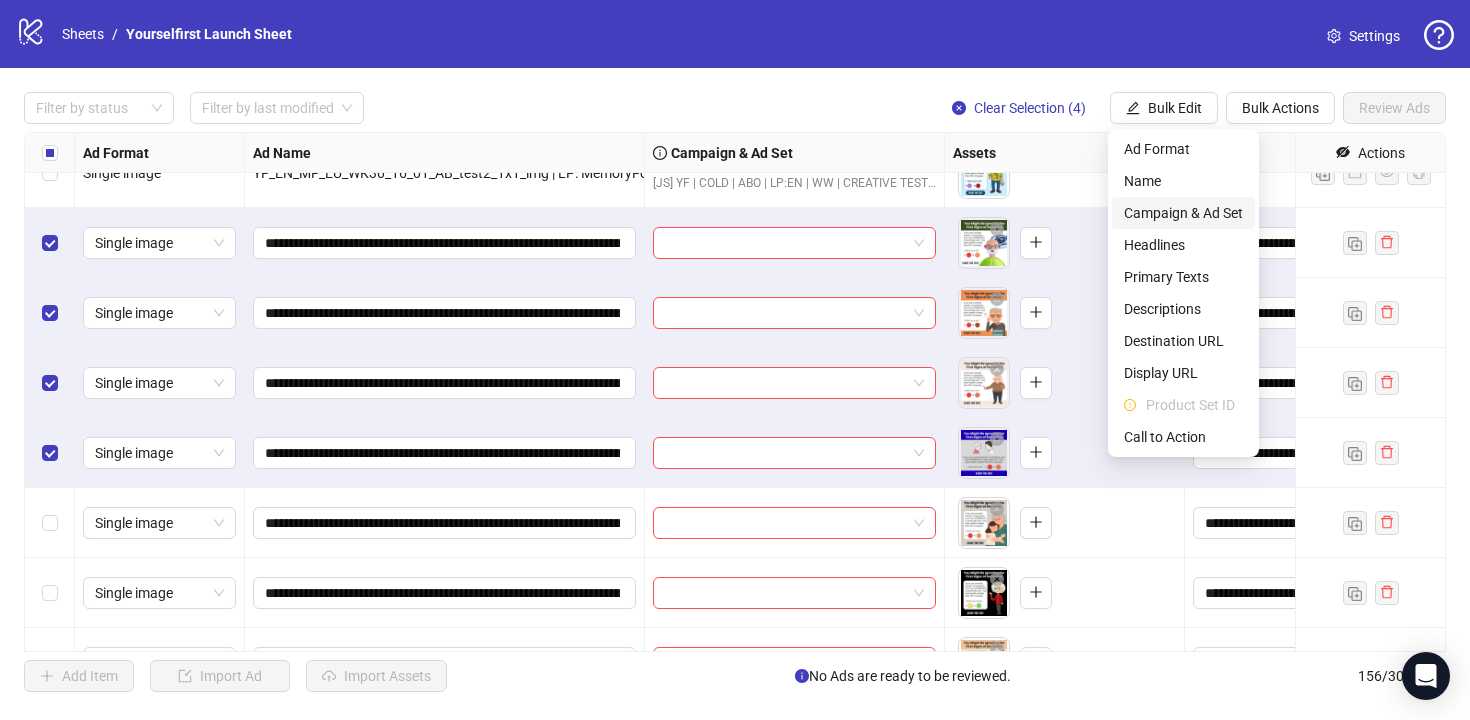 click on "Campaign & Ad Set" at bounding box center (1183, 213) 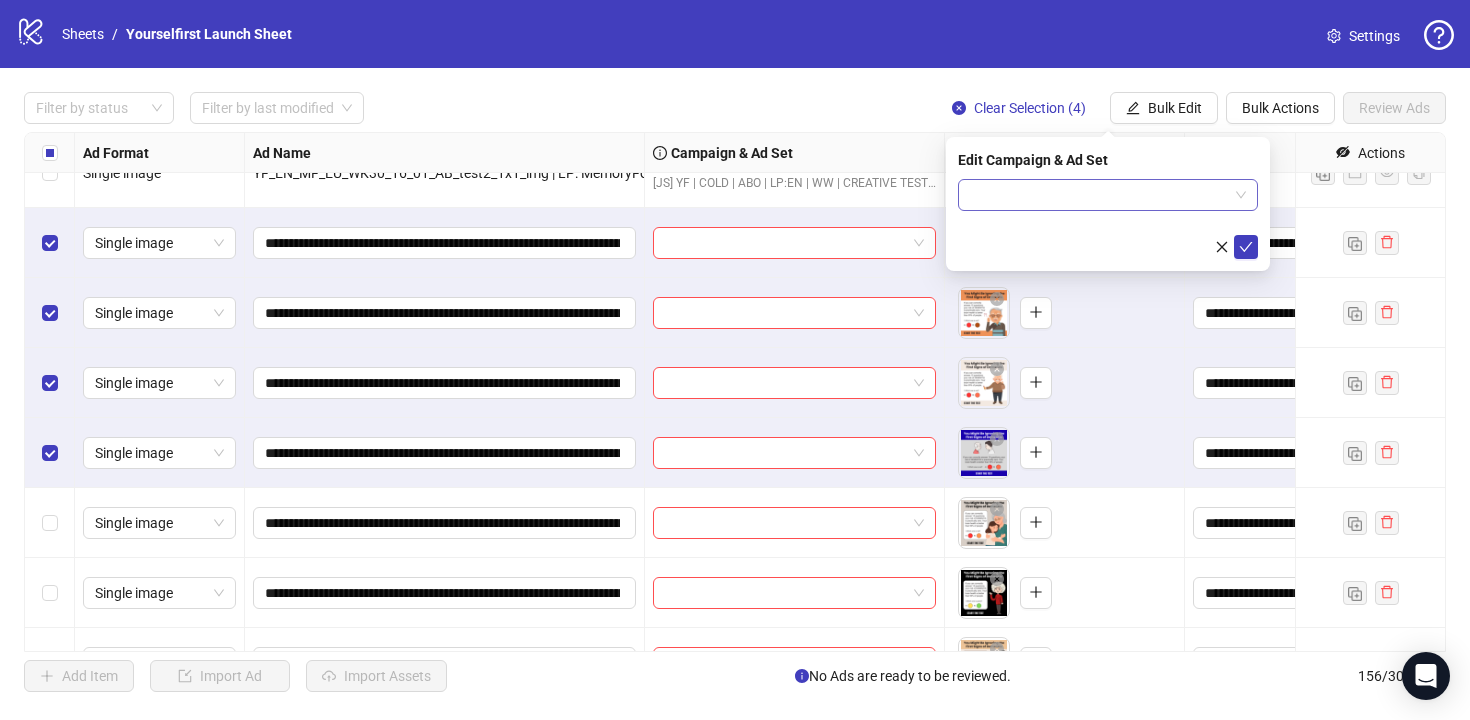 click at bounding box center (1099, 195) 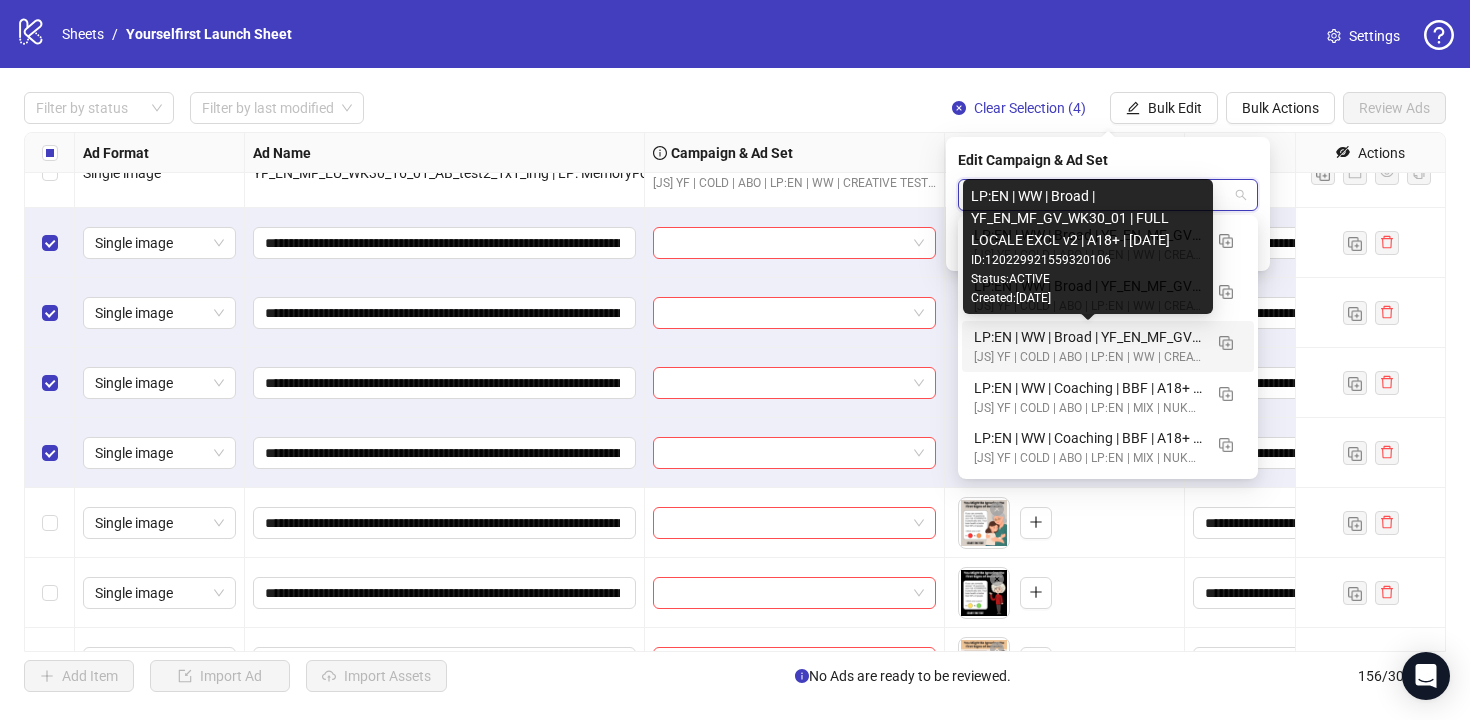 click on "LP:EN | WW | Broad | YF_EN_MF_GV_WK30_01 | FULL LOCALE EXCL v2 | A18+ | [DATE]" at bounding box center (1088, 337) 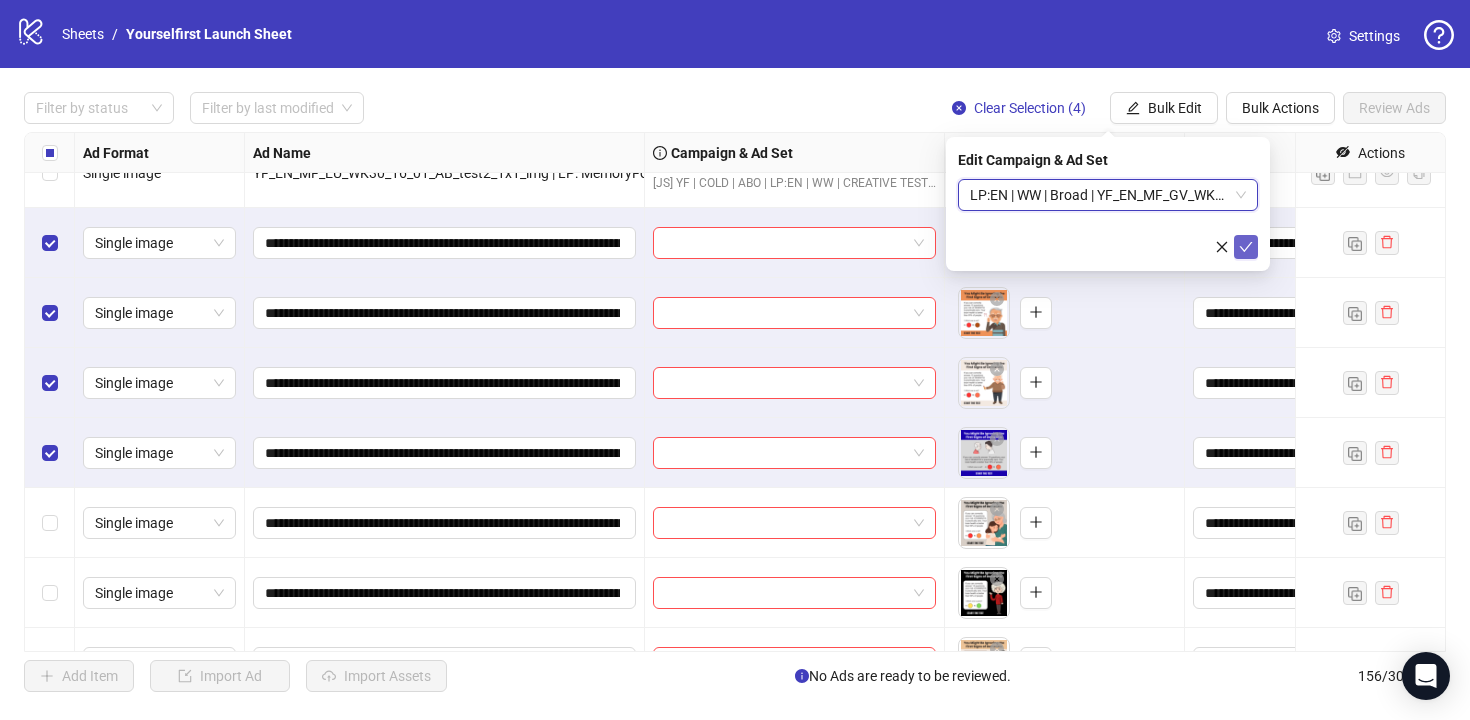 click 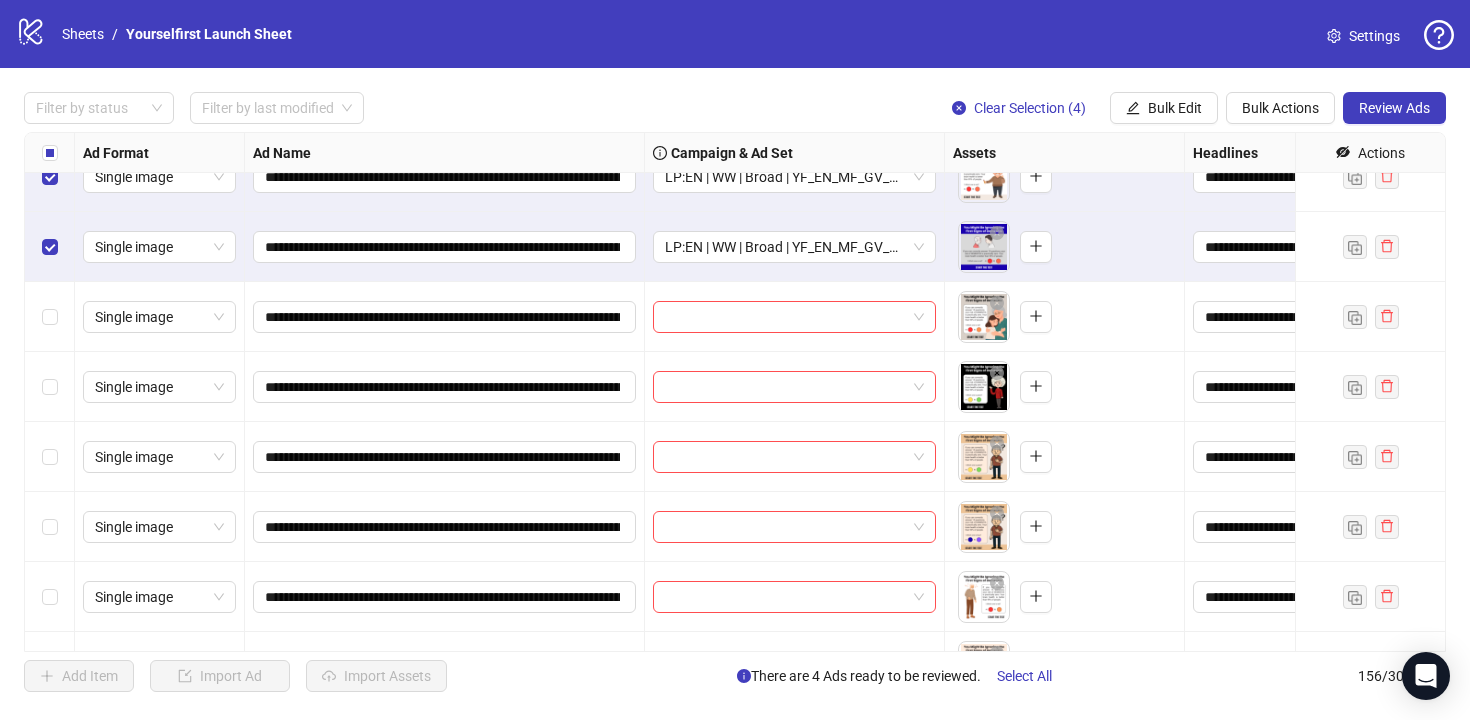 scroll, scrollTop: 10307, scrollLeft: 0, axis: vertical 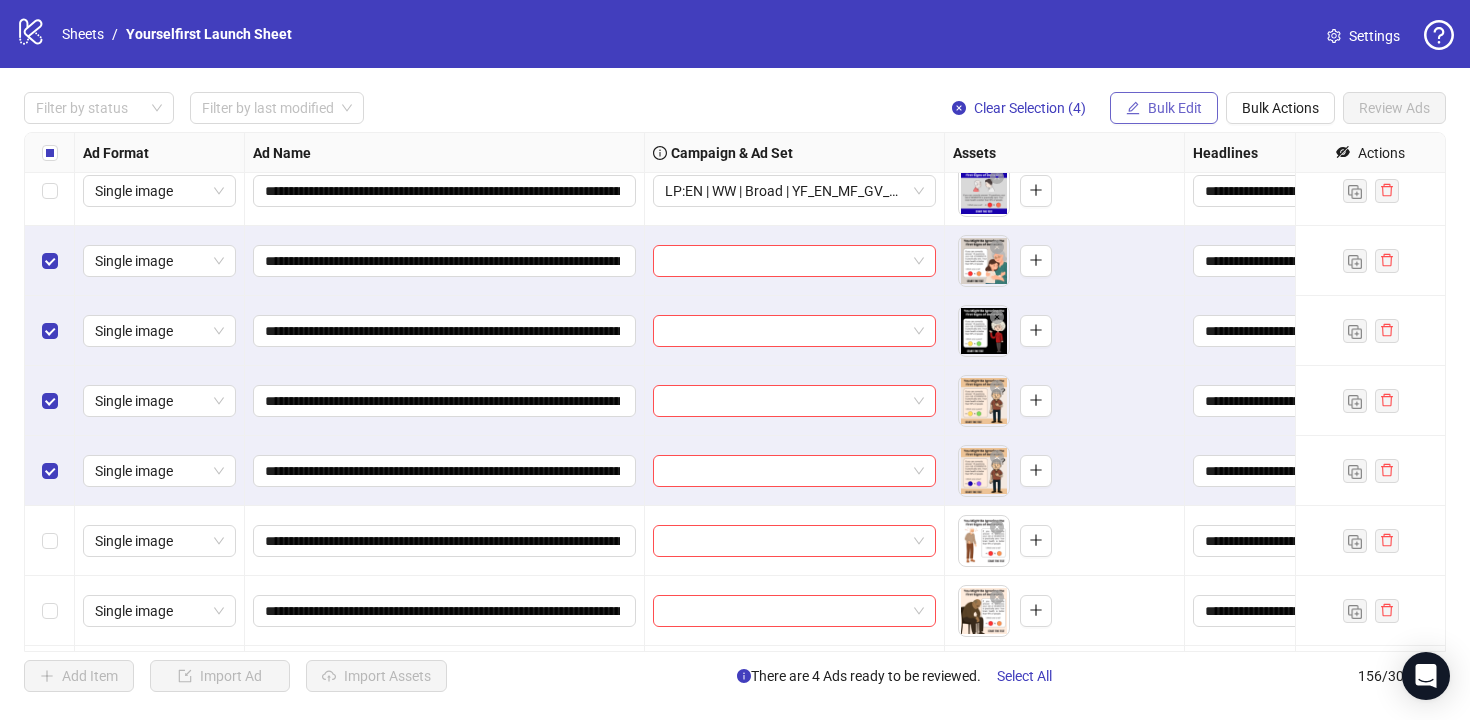 click on "Bulk Edit" at bounding box center (1175, 108) 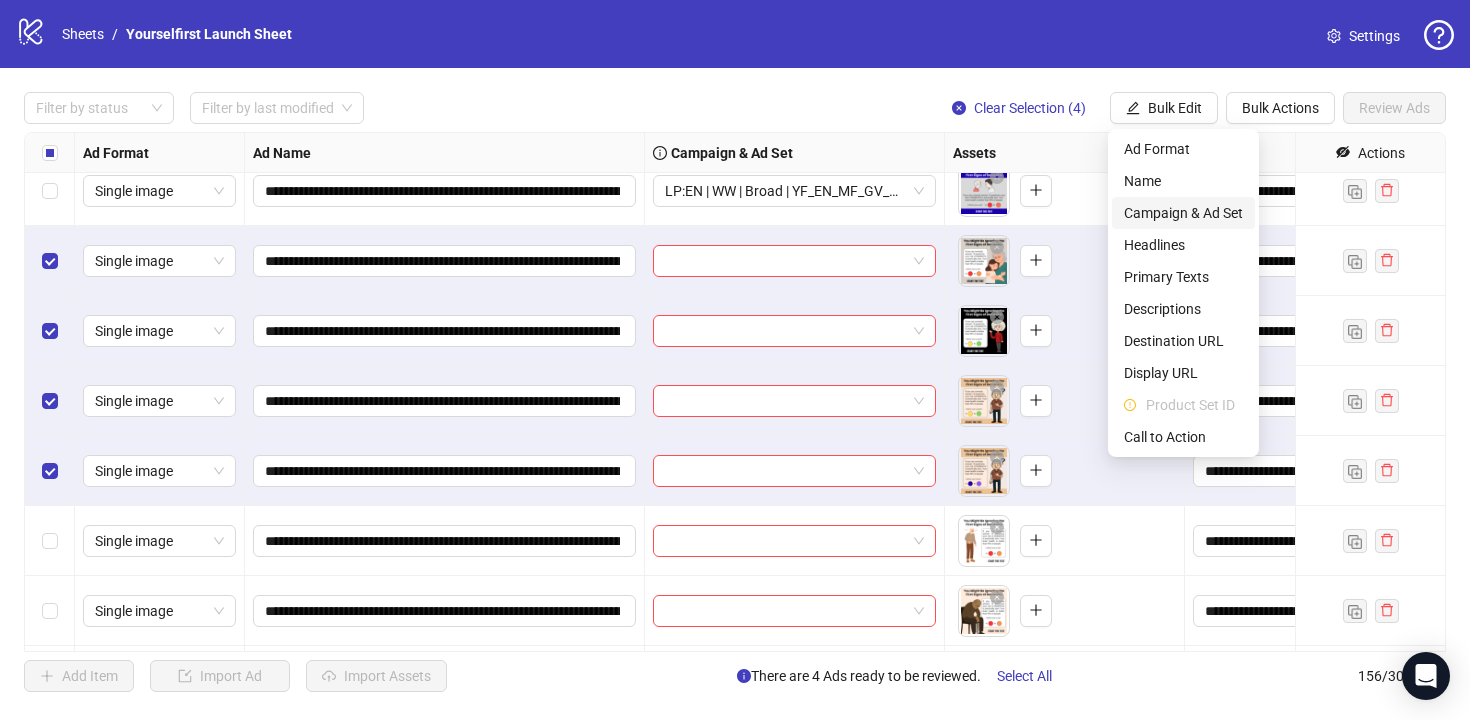click on "Campaign & Ad Set" at bounding box center (1183, 213) 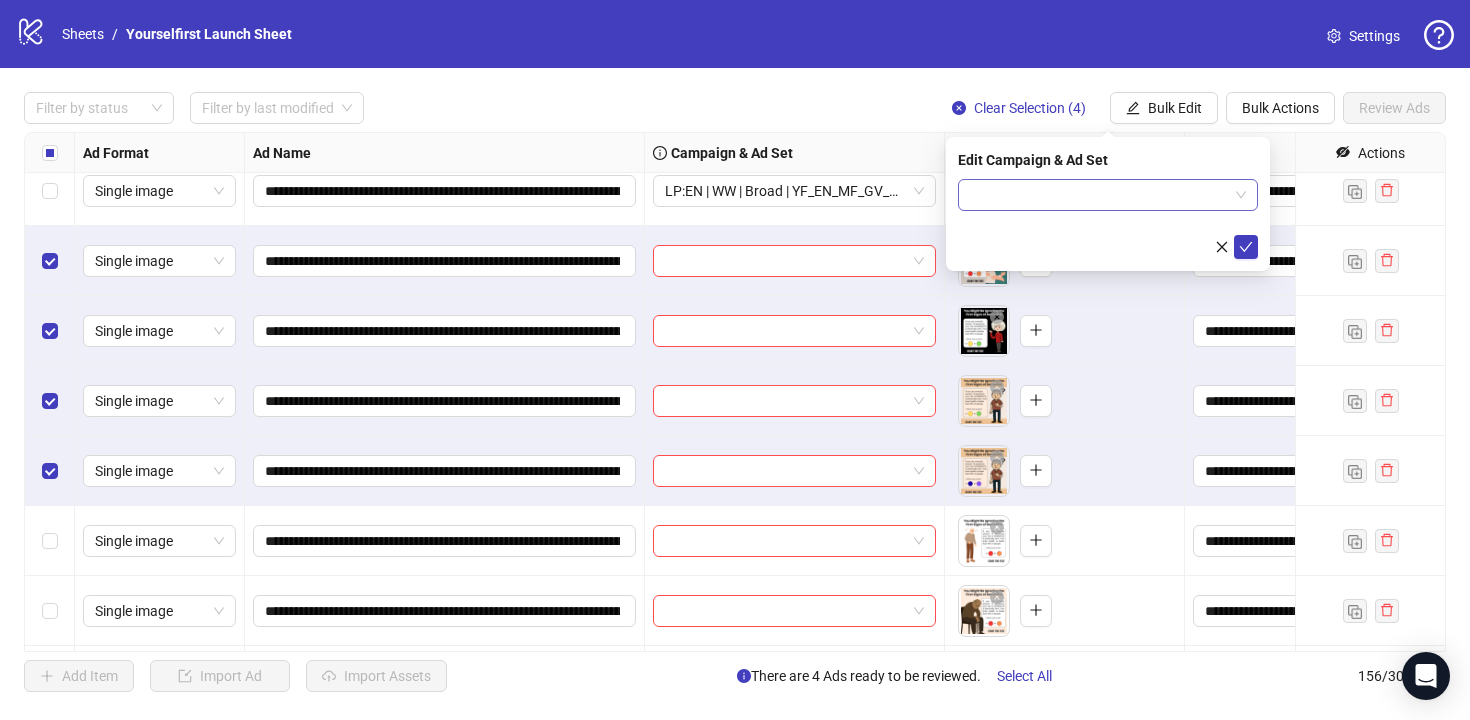 click at bounding box center [1099, 195] 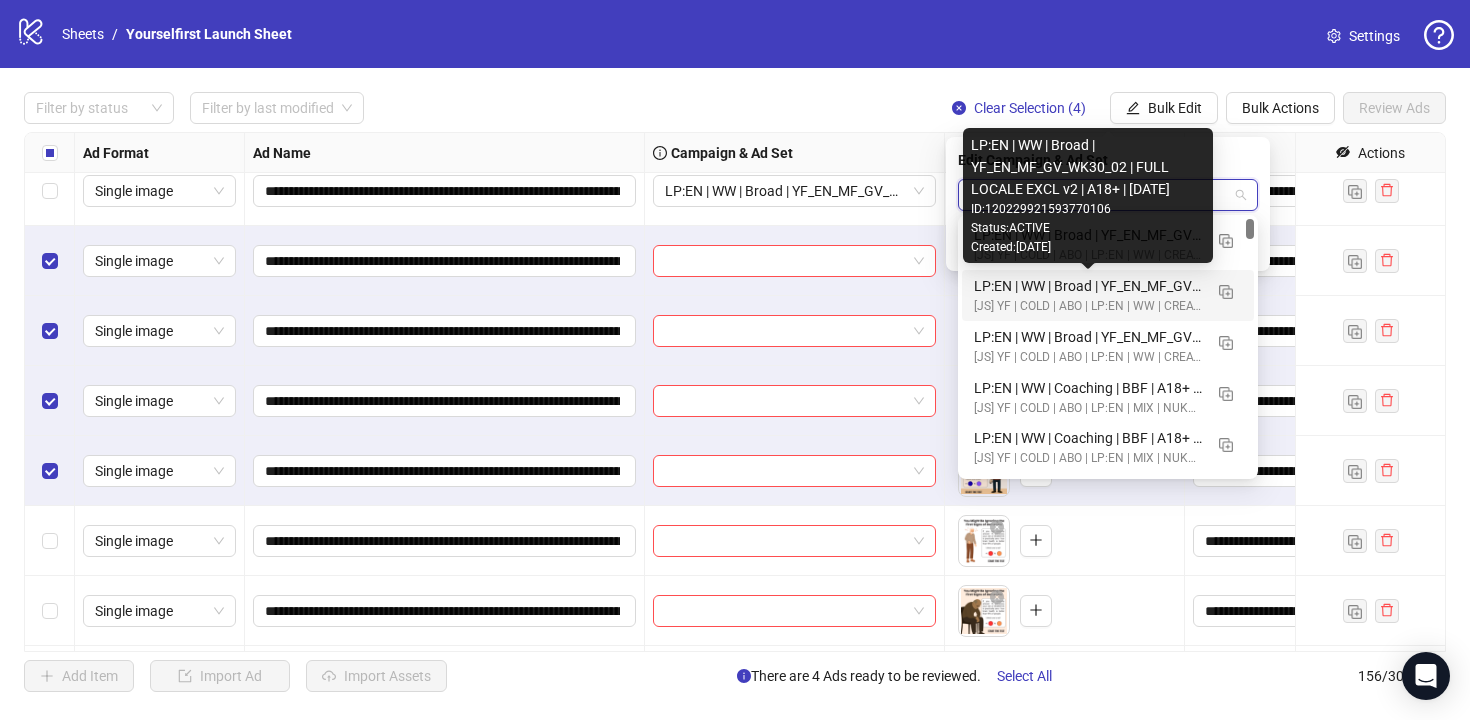 click on "LP:EN | WW | Broad | YF_EN_MF_GV_WK30_02 | FULL LOCALE EXCL v2 | A18+ | [DATE]" at bounding box center (1088, 286) 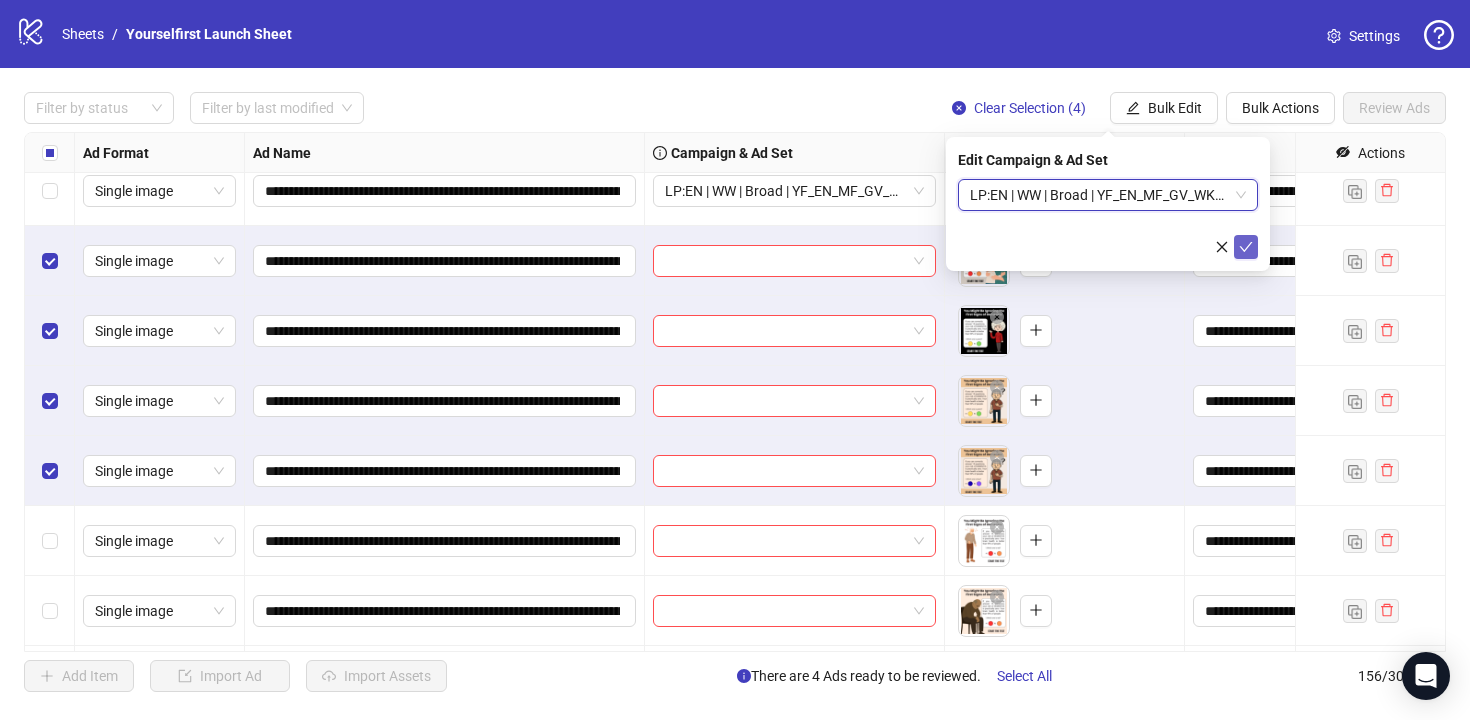 click 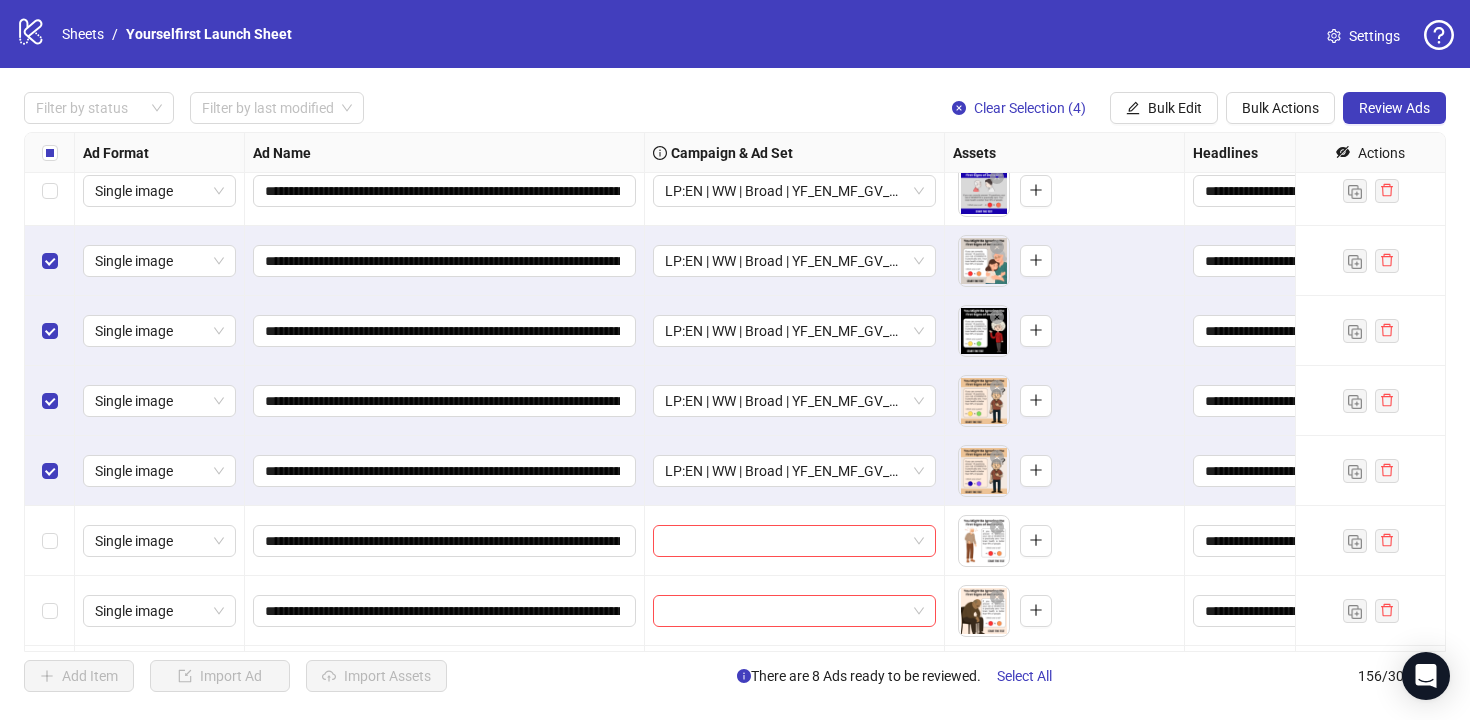 scroll, scrollTop: 10442, scrollLeft: 0, axis: vertical 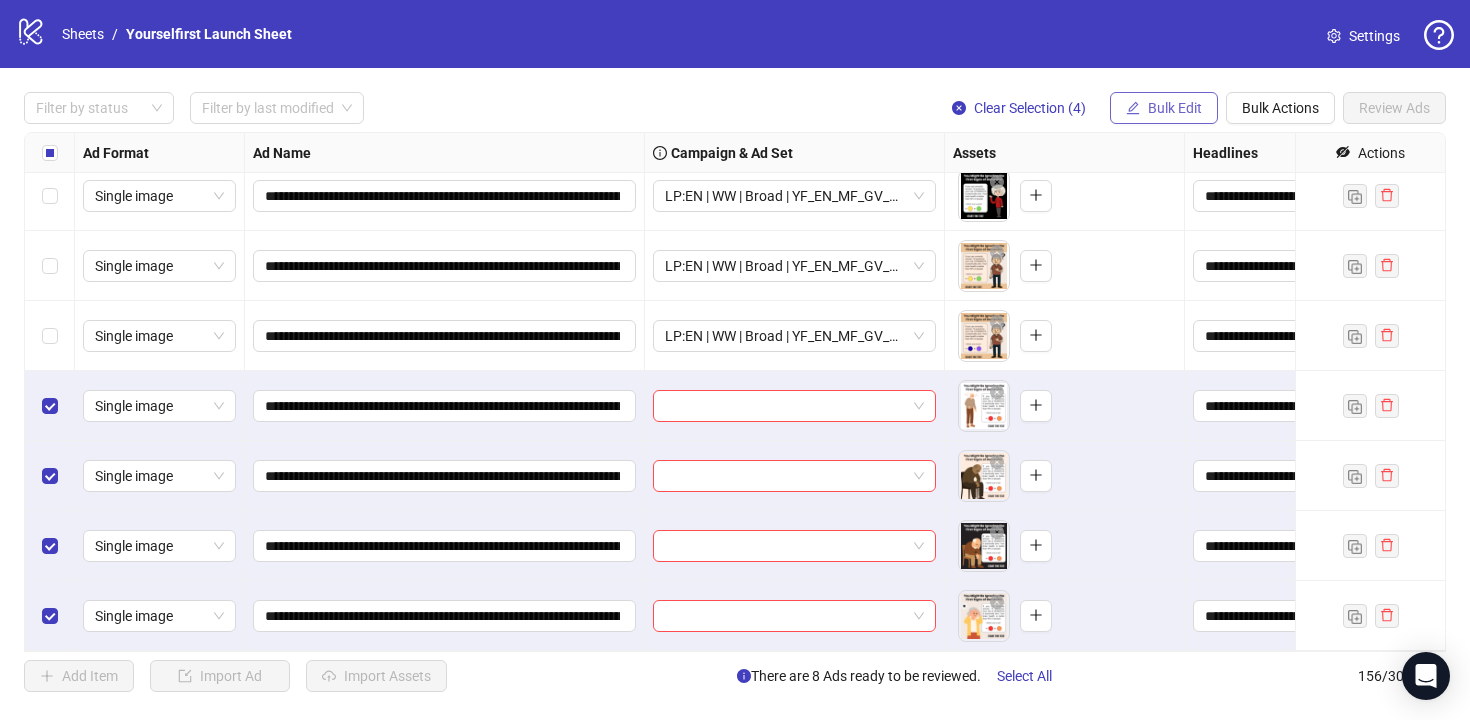click on "Bulk Edit" at bounding box center [1175, 108] 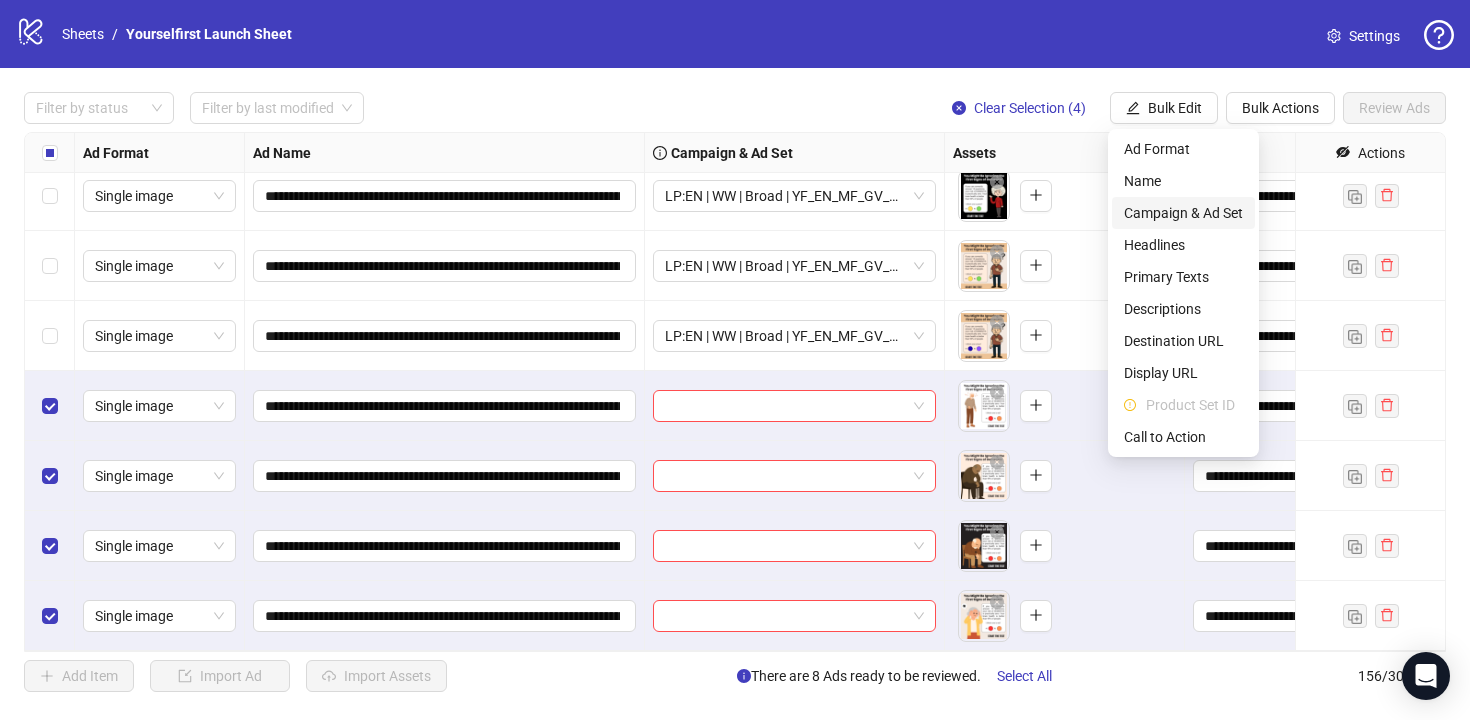 click on "Campaign & Ad Set" at bounding box center [1183, 213] 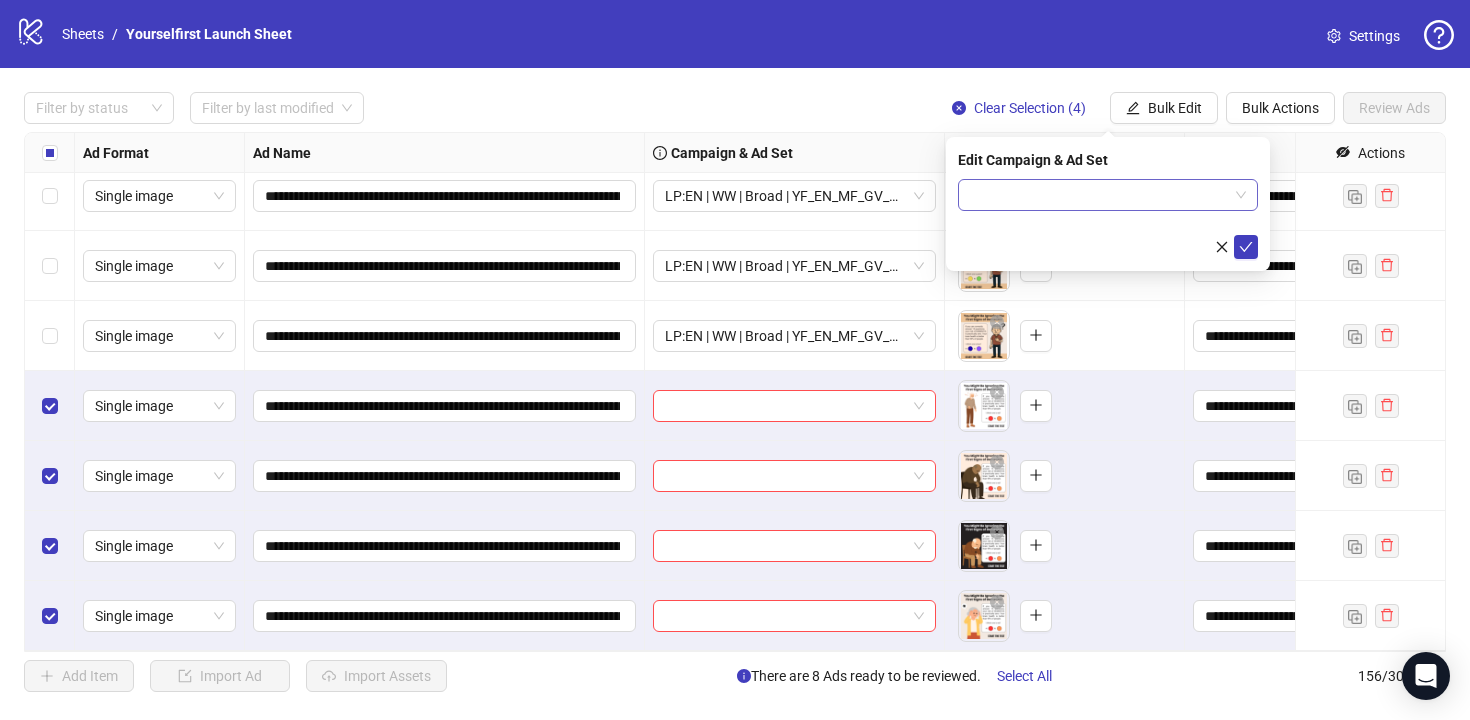 click at bounding box center (1099, 195) 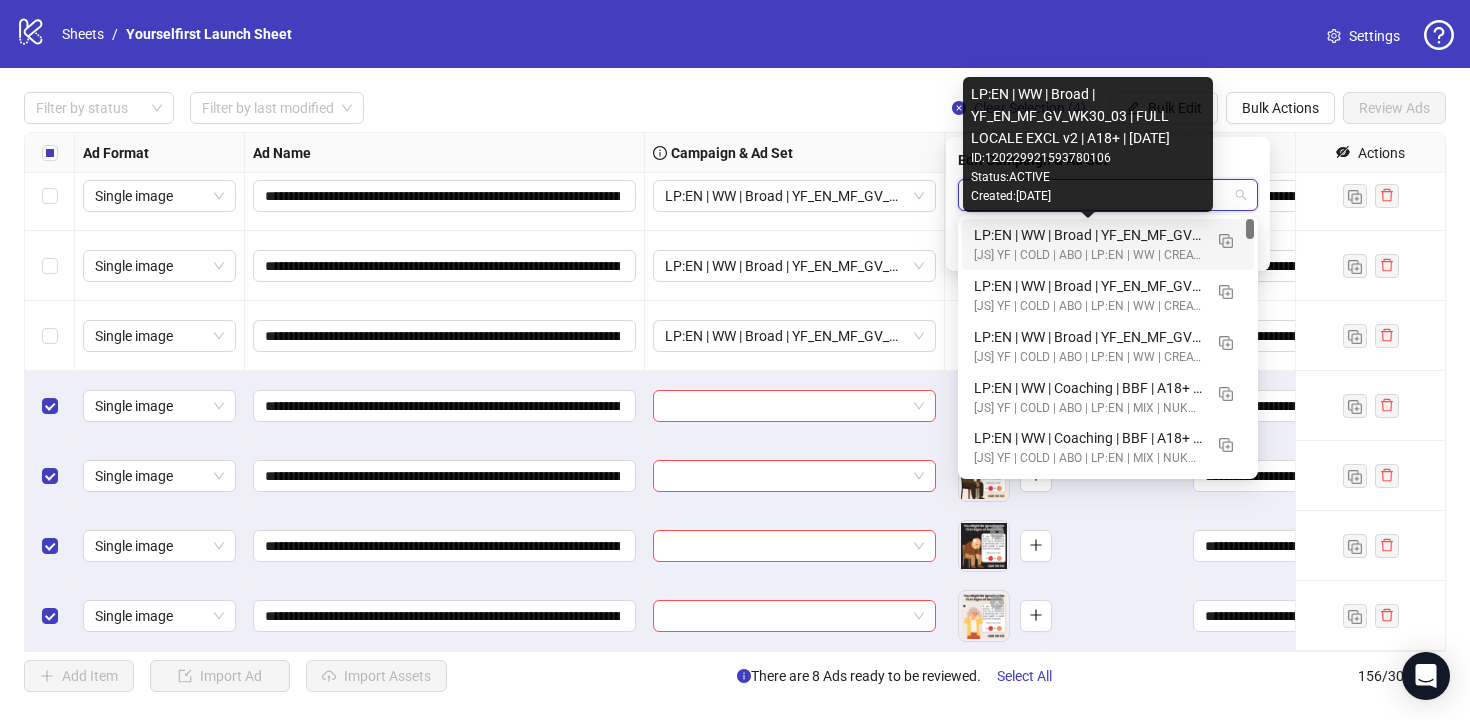 click on "LP:EN | WW | Broad | YF_EN_MF_GV_WK30_03 | FULL LOCALE EXCL v2 | A18+ | [DATE]" at bounding box center (1088, 235) 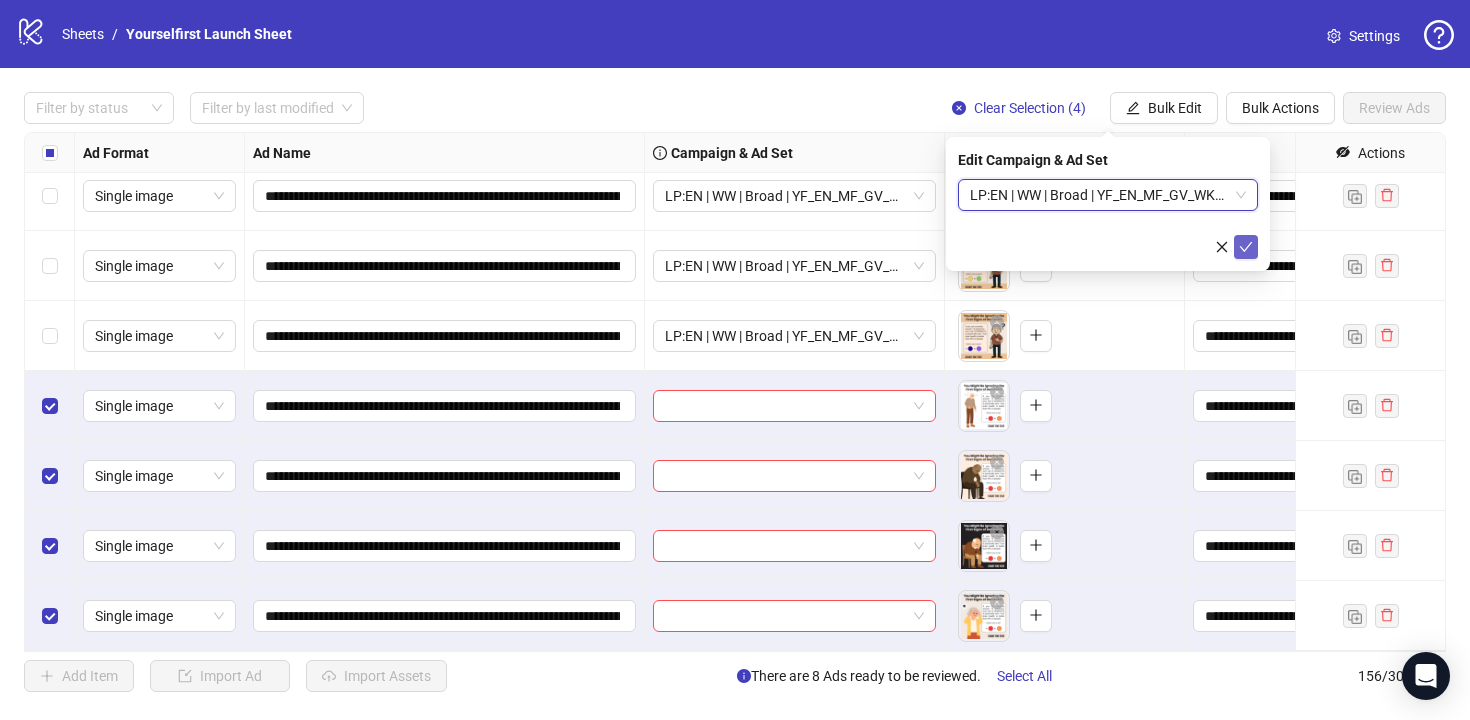 click at bounding box center [1246, 247] 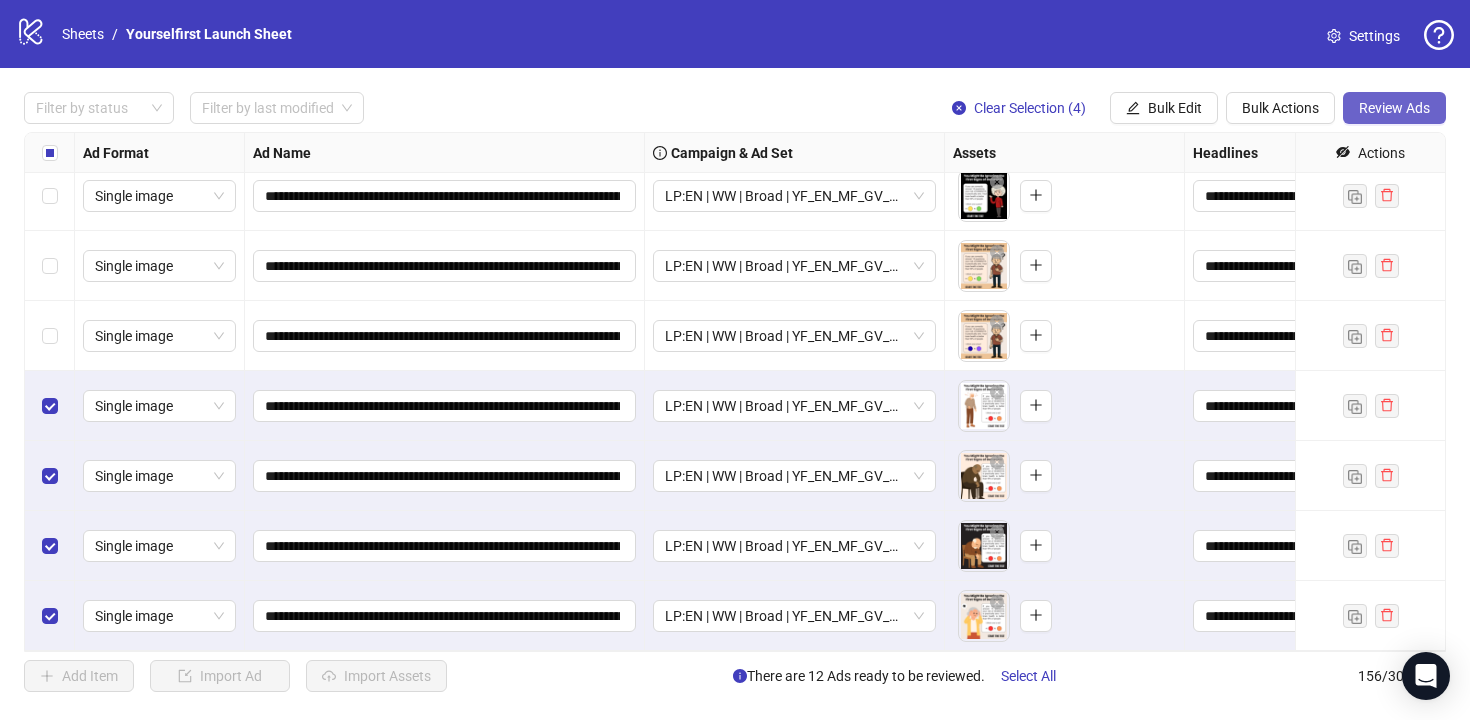 click on "Review Ads" at bounding box center [1394, 108] 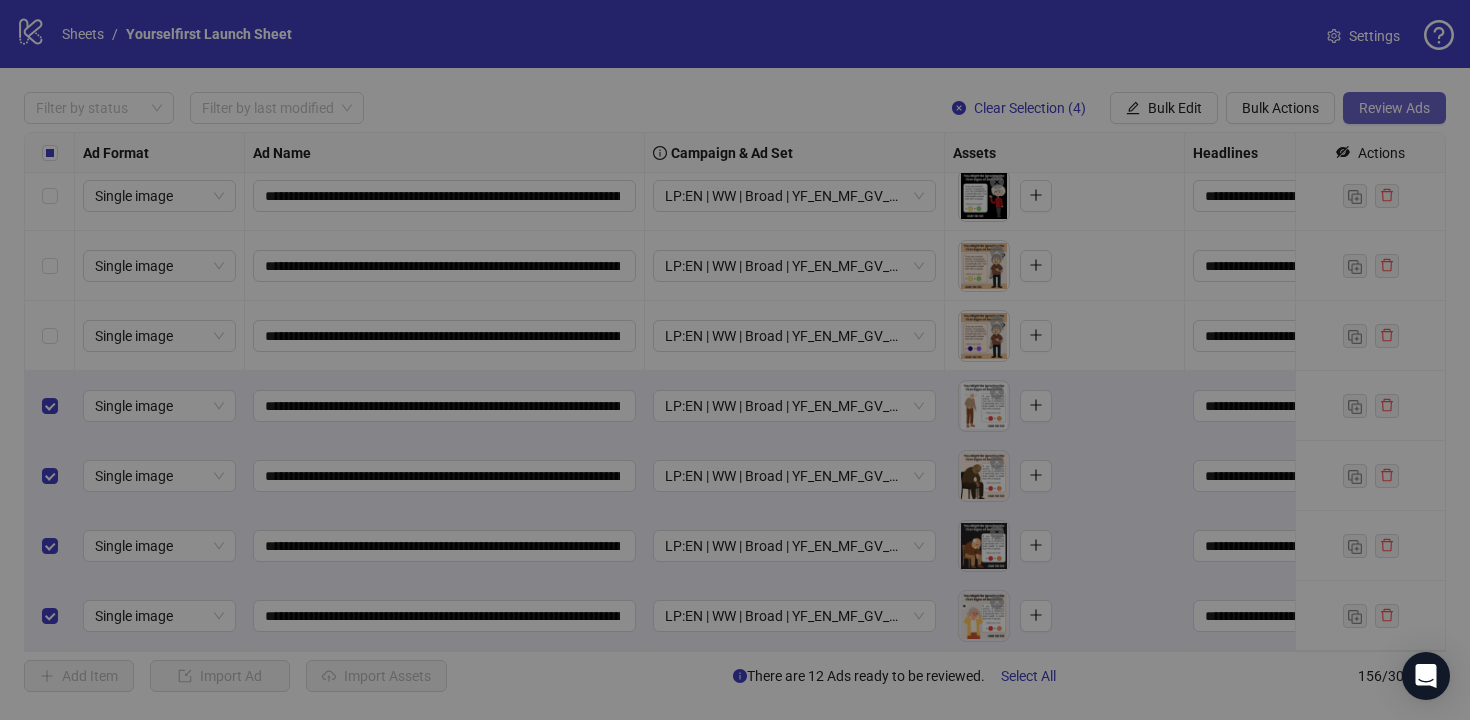 click on "Review Ads Ad Name Ad Set Assets Headlines Primary Texts Descriptions Destination URL Display URL Call to Action Facebook Page Product Set ID Leadgen Form Instagram User Status Pixel URL Parameters                                 YF_EN_MF_GV_WK30_03_04_AB_test_1x1_img | LP: MemoryFocus | Page: Yourselfirst: Mental Balance | [DATE] LP:EN | WW | Broad | YF_EN_MF_GV_WK30_03 | FULL LOCALE EXCL v2 | A18+ | [DATE] [JS] YF | COLD | ABO | LP:EN | WW | CREATIVE TESTING | A18+ | [DATE]
To pick up a draggable item, press the space bar.
While dragging, use the arrow keys to move the item.
Press space again to drop the item in its new position, or press escape to cancel.
1 texts 1 texts - [URL][DOMAIN_NAME] Learn more - - - ACTIVE - YF_EN_MF_GV_WK30_03_03_AB_test_1x1_img | LP: MemoryFocus | Page: Yourselfirst: Mental Balance | [DATE] LP:EN | WW | Broad | YF_EN_MF_GV_WK30_03 | FULL LOCALE EXCL v2 | A18+ | [DATE] 1 texts 1 texts - Learn more - - - ACTIVE -" at bounding box center (735, 385) 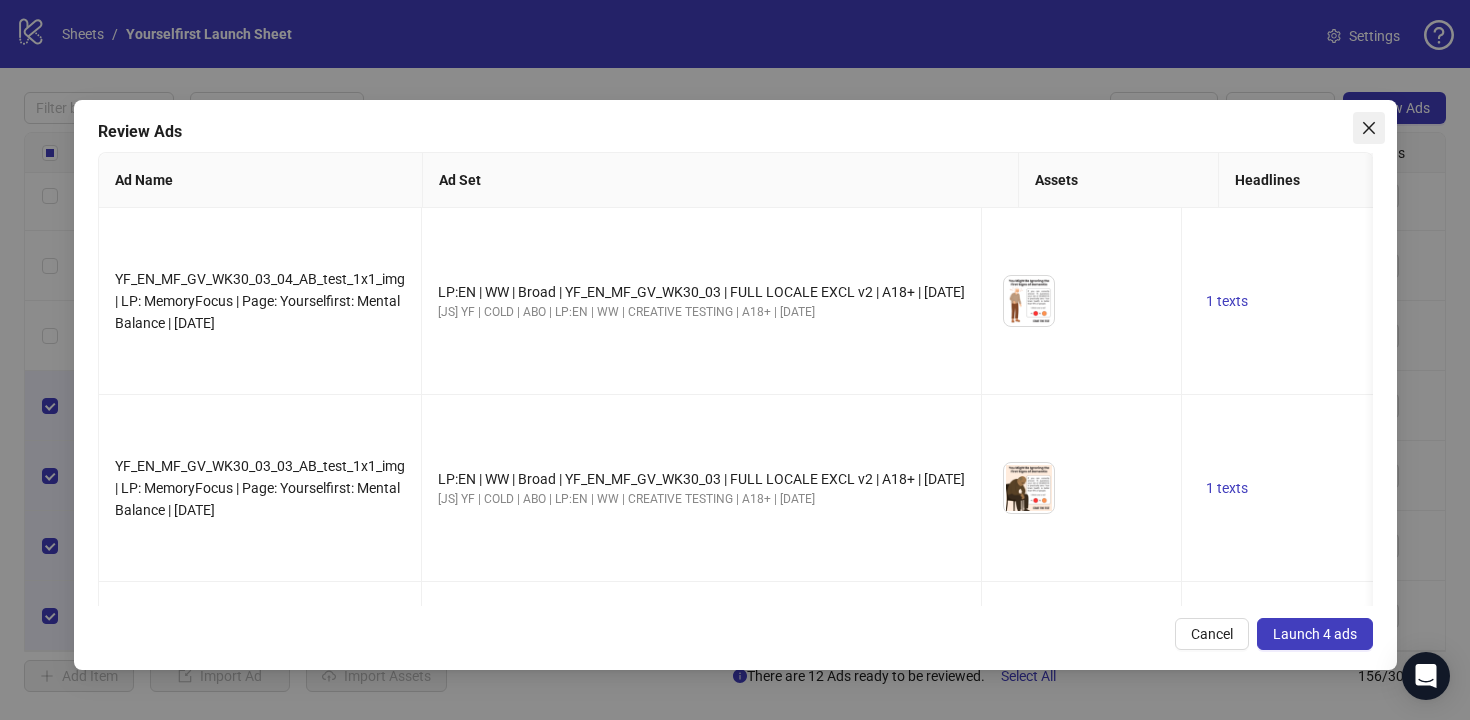 click 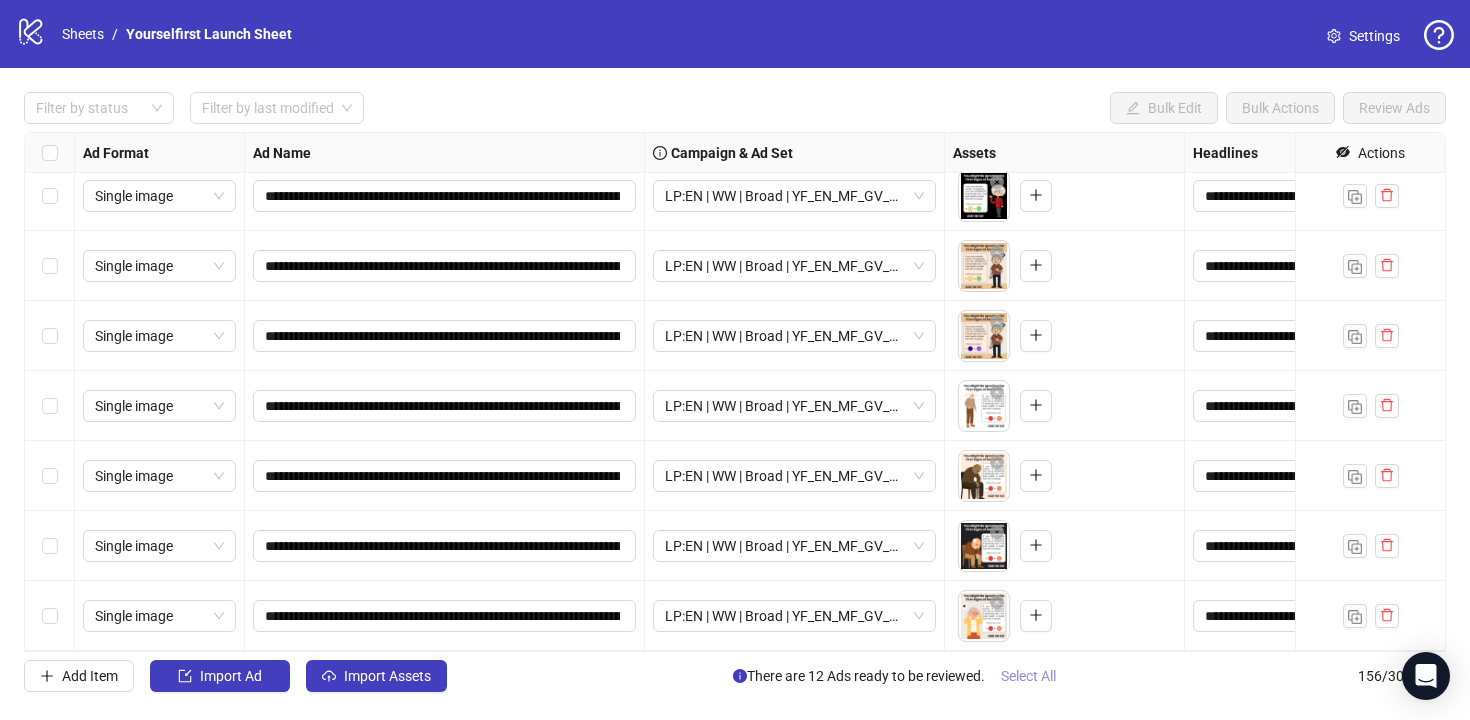 click on "Select All" at bounding box center (1028, 676) 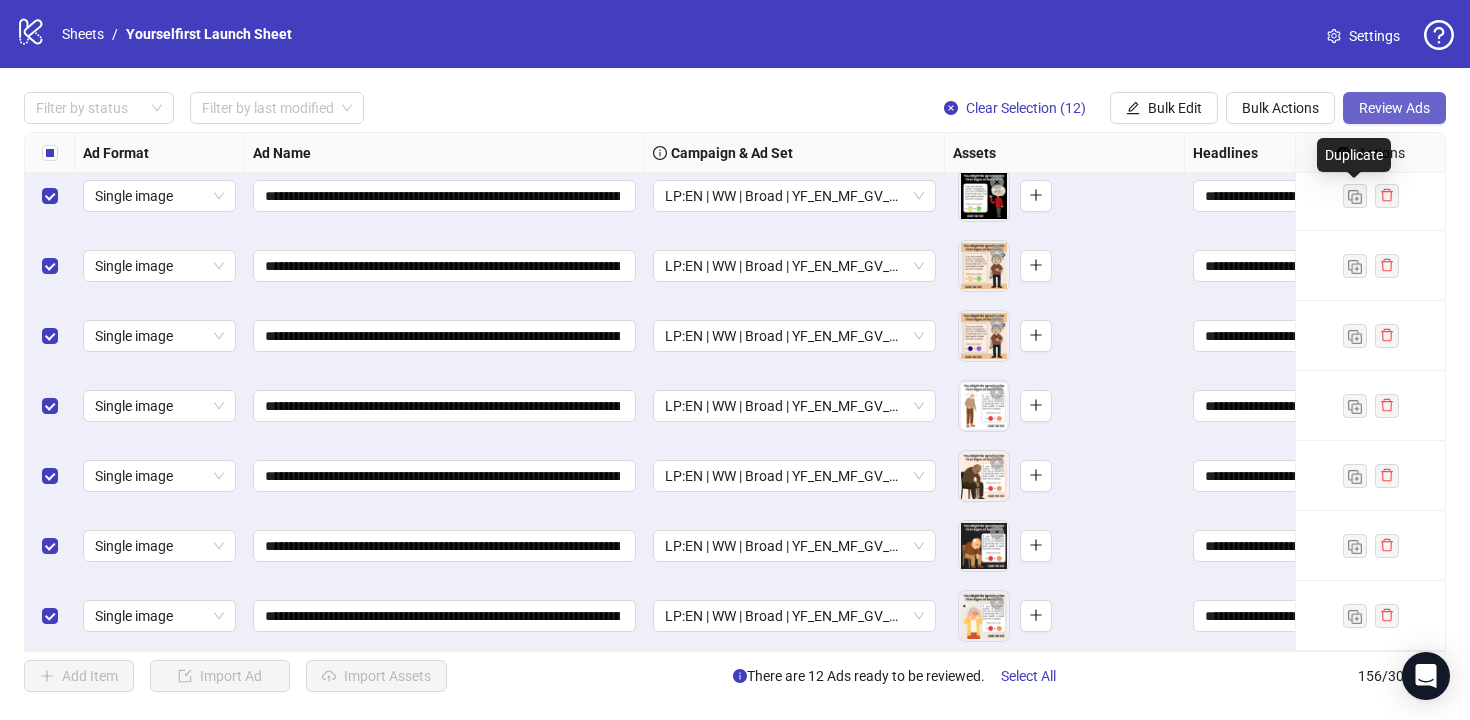 click on "Review Ads" at bounding box center [1394, 108] 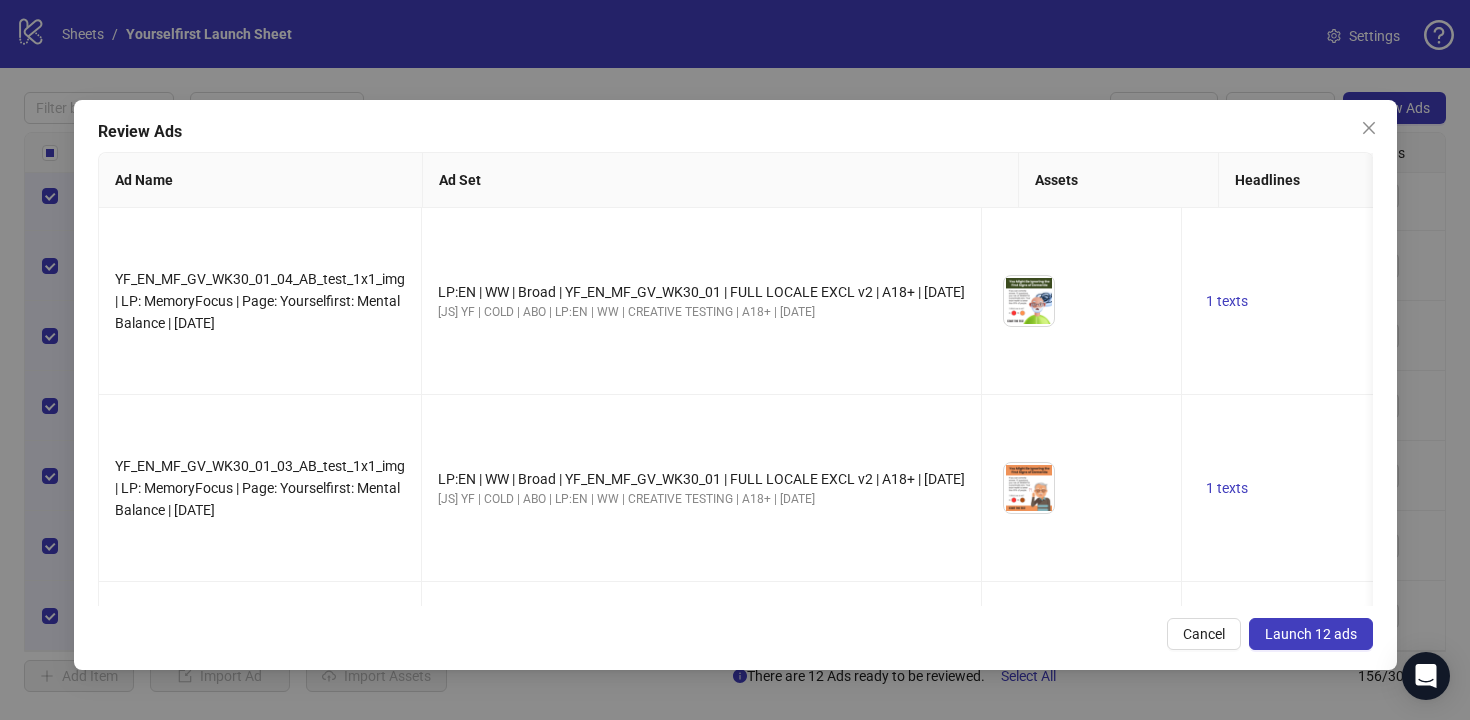 click on "Launch 12 ads" at bounding box center [1311, 634] 